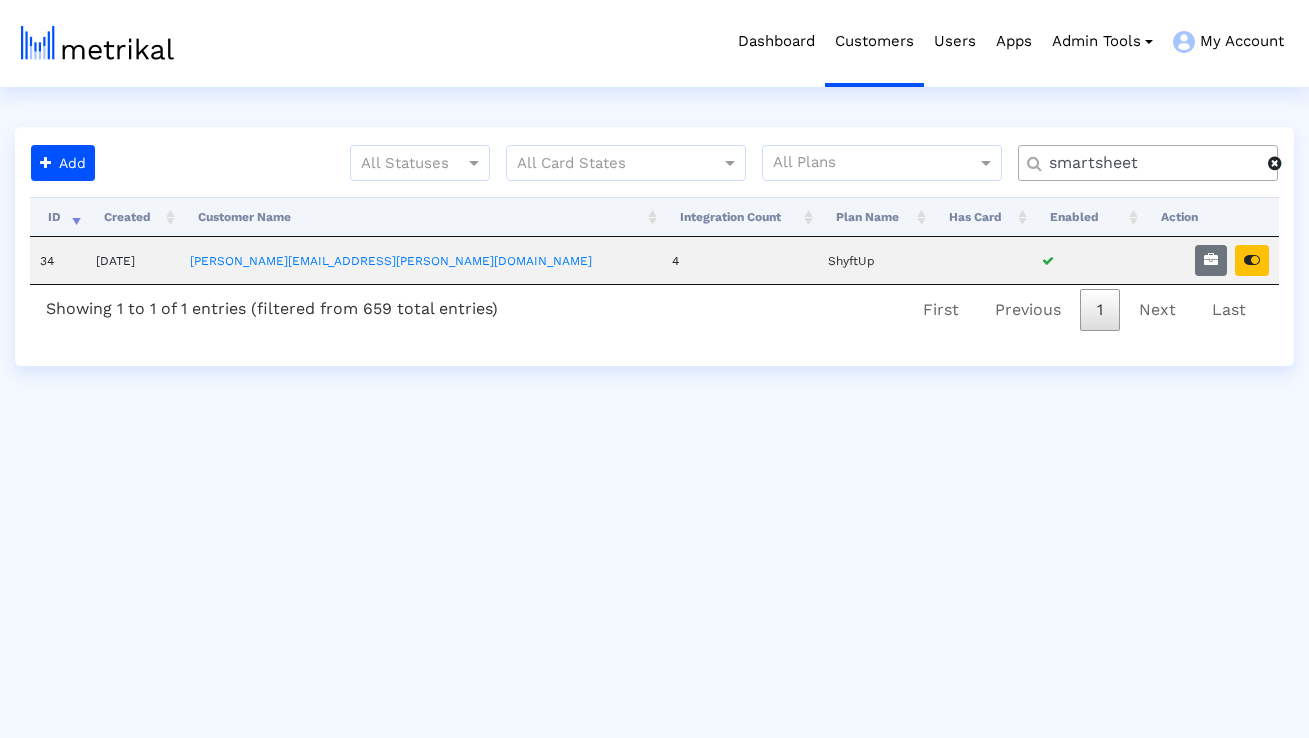 scroll, scrollTop: 0, scrollLeft: 0, axis: both 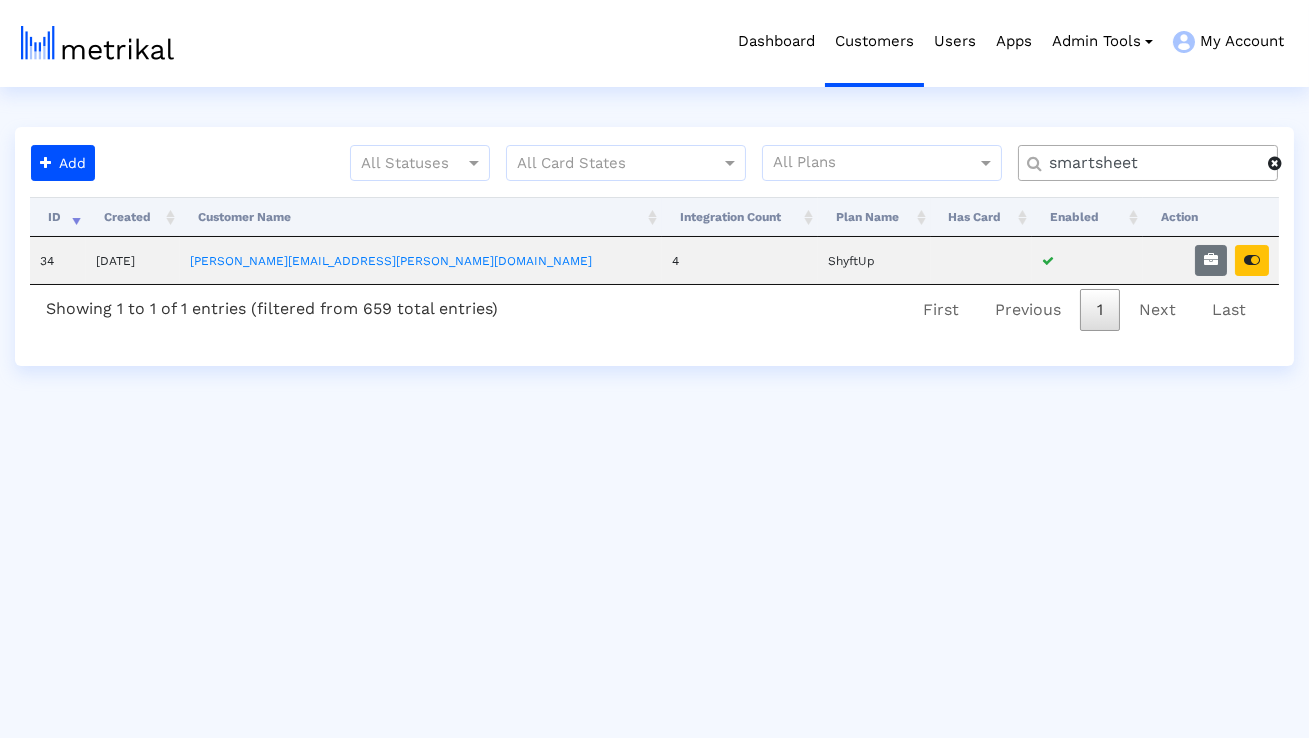 click on "smartsheet" 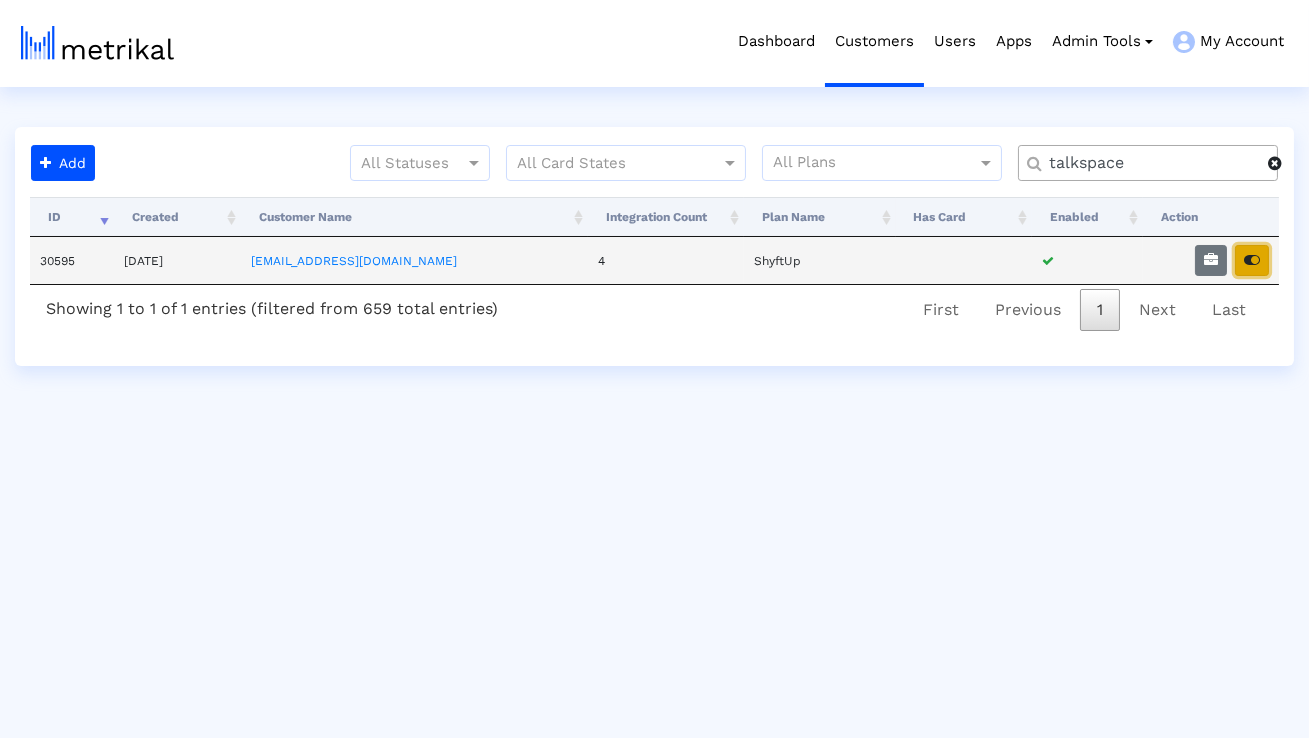click at bounding box center (1252, 260) 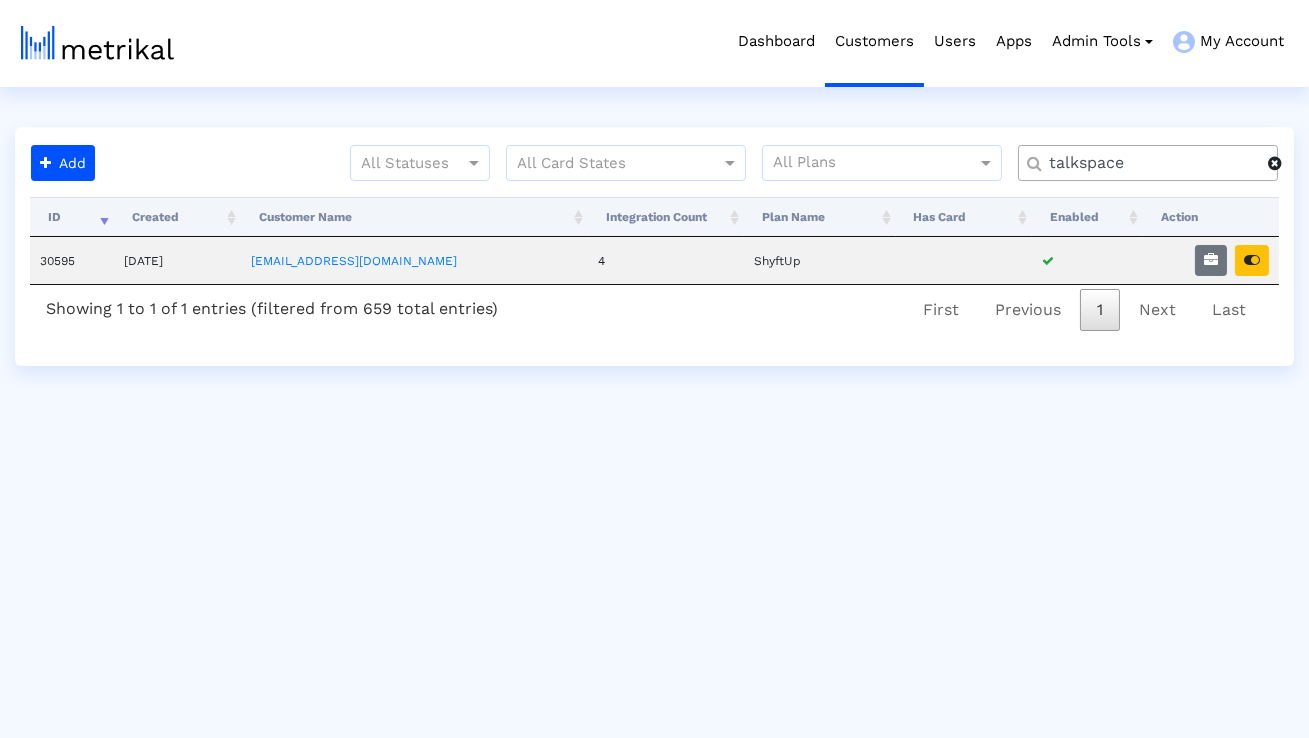 click on "talkspace" 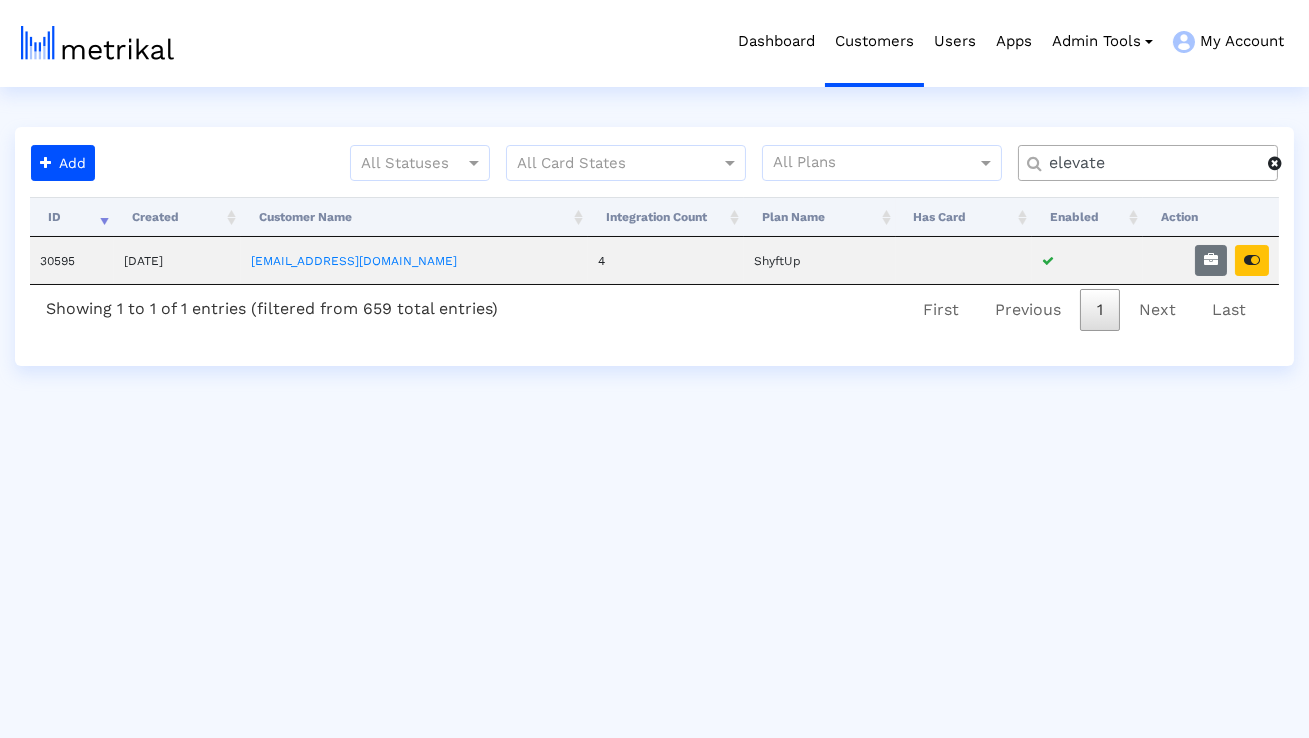 type on "elevate" 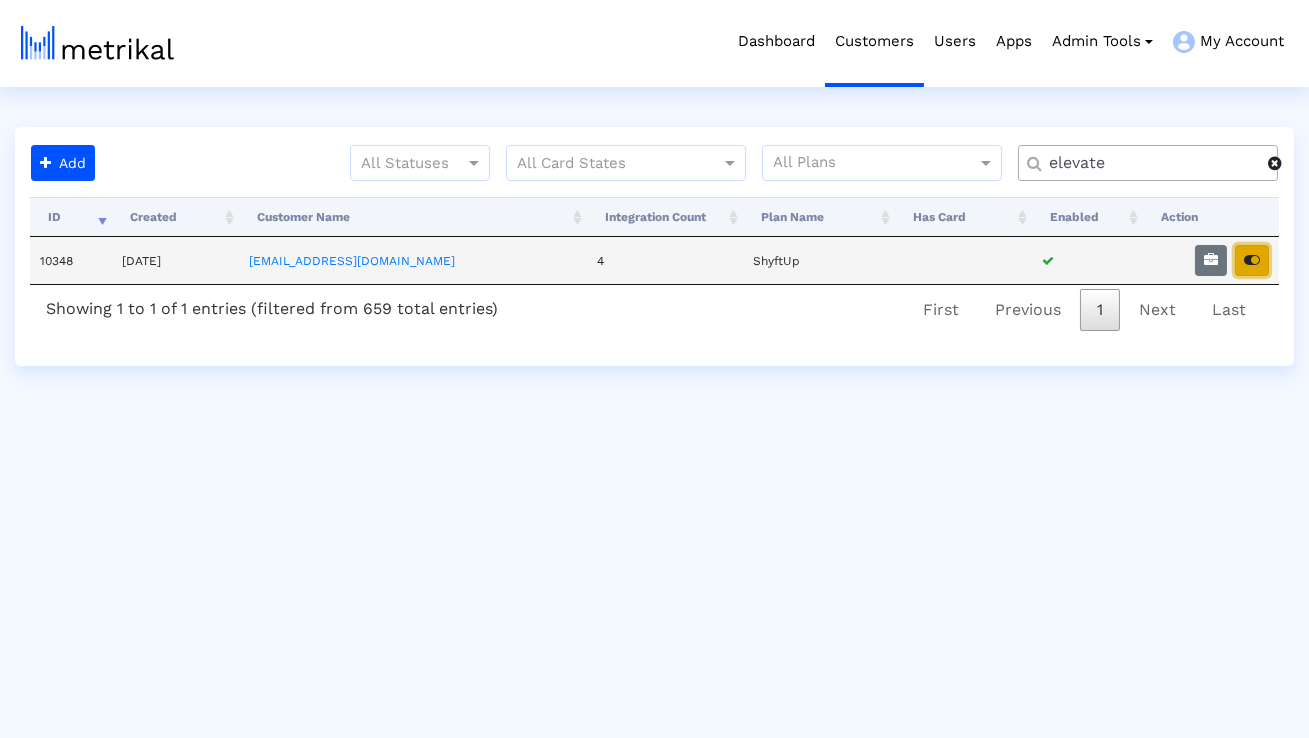 click at bounding box center [1252, 260] 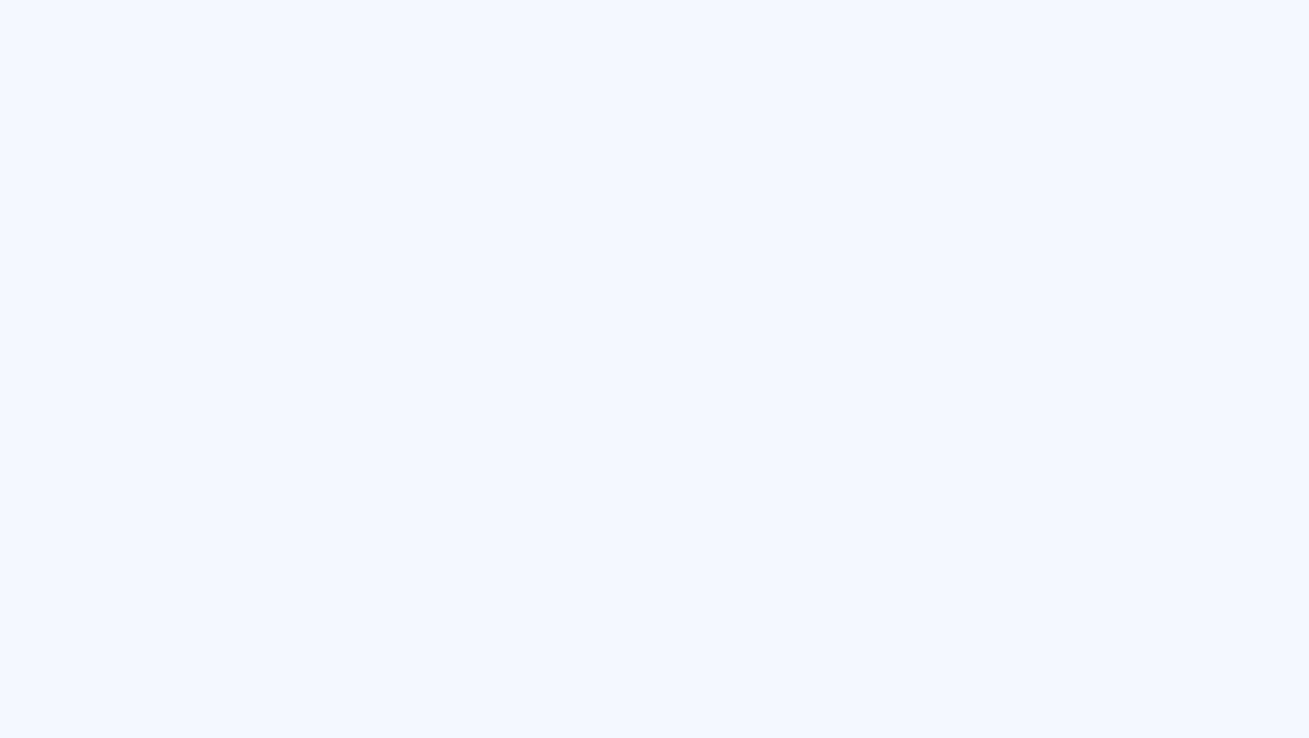 scroll, scrollTop: 0, scrollLeft: 0, axis: both 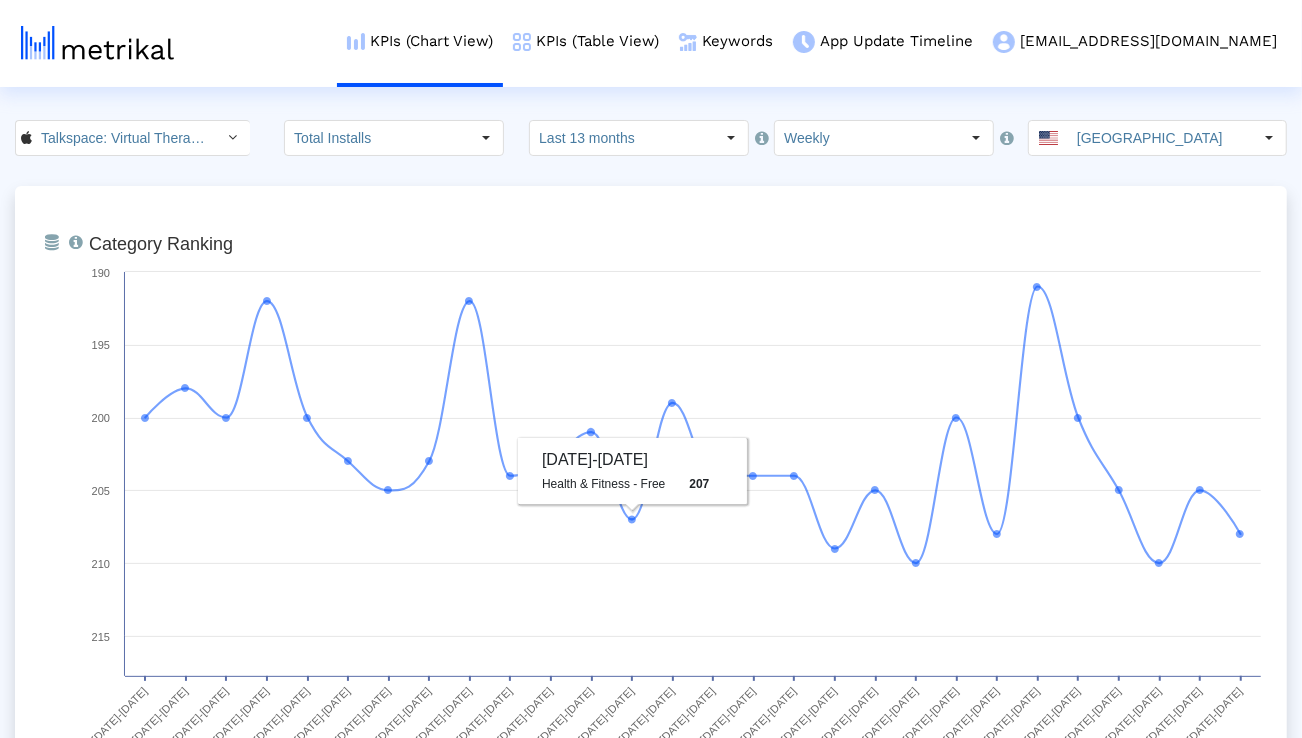 click on "Talkspace: Virtual Therapy App < 661829386 > Total Installs  Select how far back from today you would like to view the data below.  Last 13 months  Select how would like to group the data below.  Weekly United States  From Database   Ranking of the app in the Overall and Category Charts.  Created with Highcharts 8.1.2 Category Ranking 07/28/24-08/03/24 08/04/24-08/10/24 08/11/24-08/17/24 08/18/24-08/24/24 08/25/24-08/31/24 09/15/24-09/21/24 09/22/24-09/28/24 09/29/24-10/05/24 10/06/24-10/12/24 10/13/24-10/19/24 10/20/24-10/26/24 10/27/24-11/02/24 11/03/24-11/09/24 11/10/24-11/16/24 11/17/24-11/23/24 11/24/24-11/30/24 12/01/24-12/07/24 12/08/24-12/14/24 04/06/25-04/12/25 04/13/25-04/19/25 04/20/25-04/26/25 04/27/25-05/03/25 05/04/25-05/10/25 05/11/25-05/17/25 05/18/25-05/24/25 05/25/25-05/31/25 06/08/25-06/14/25 07/20/25-07/26/25 190 200 210 195 205 215
Health & Fitness - Free
11/03/24-11/09/24
207" 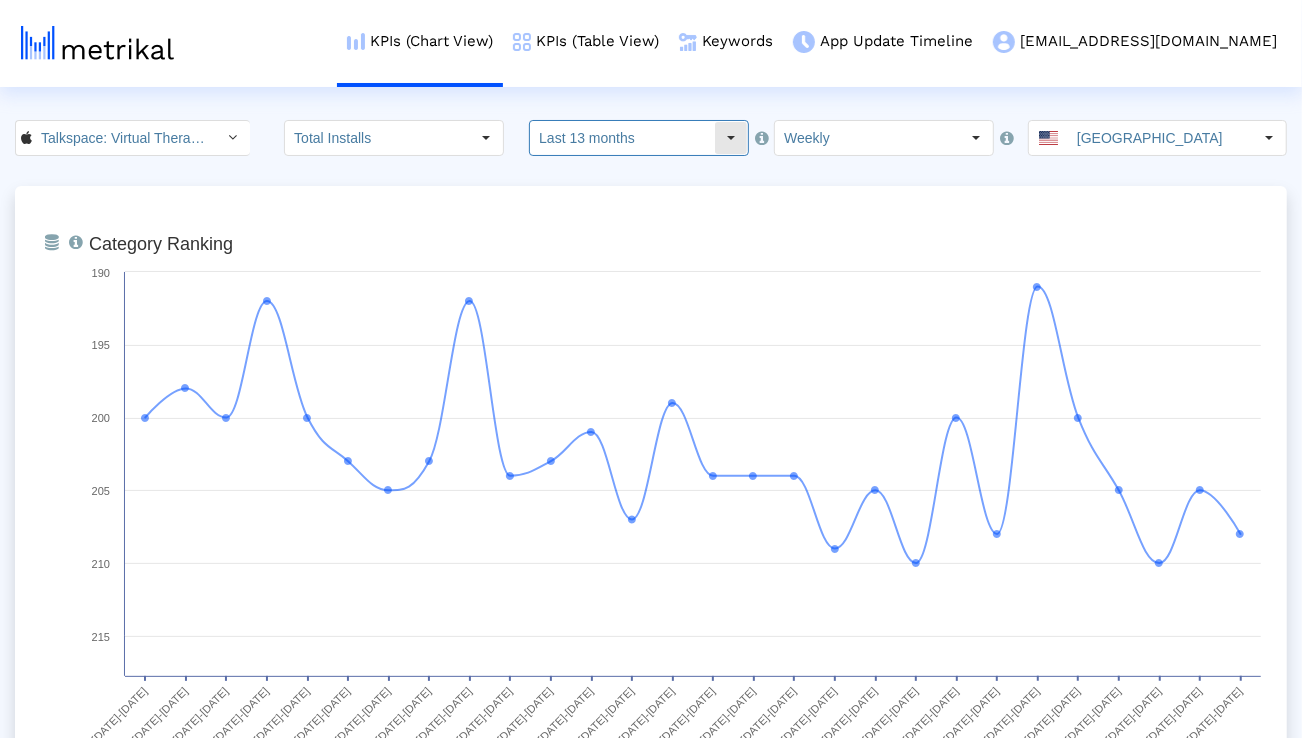 click on "Last 13 months" 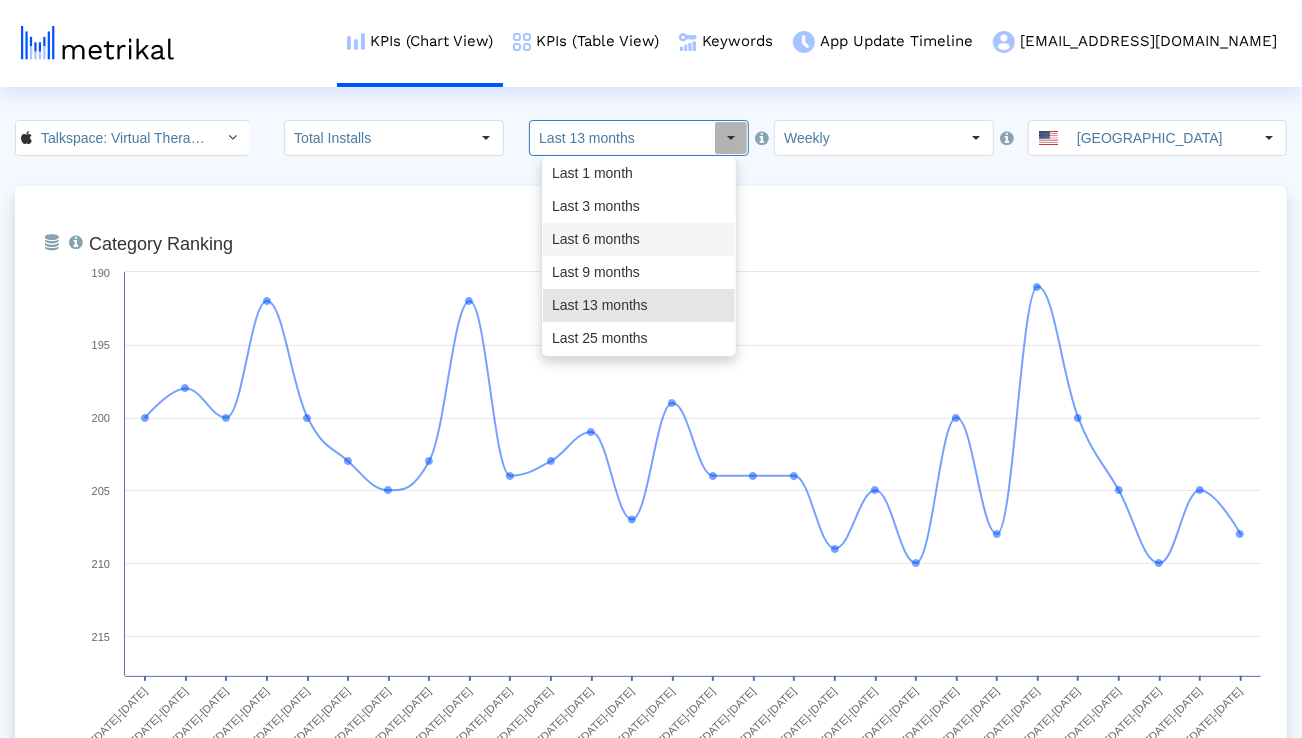 click on "Last 6 months" at bounding box center [639, 239] 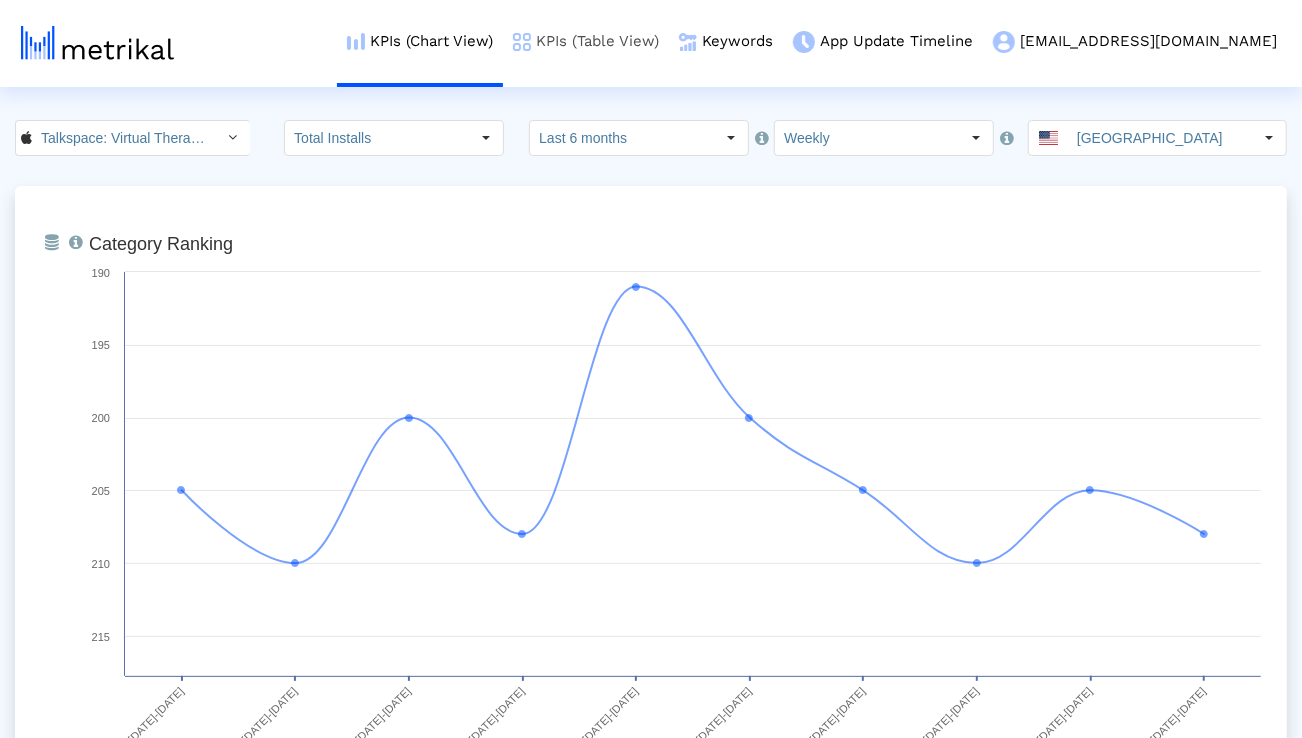 click on "KPIs (Table View)" at bounding box center (586, 41) 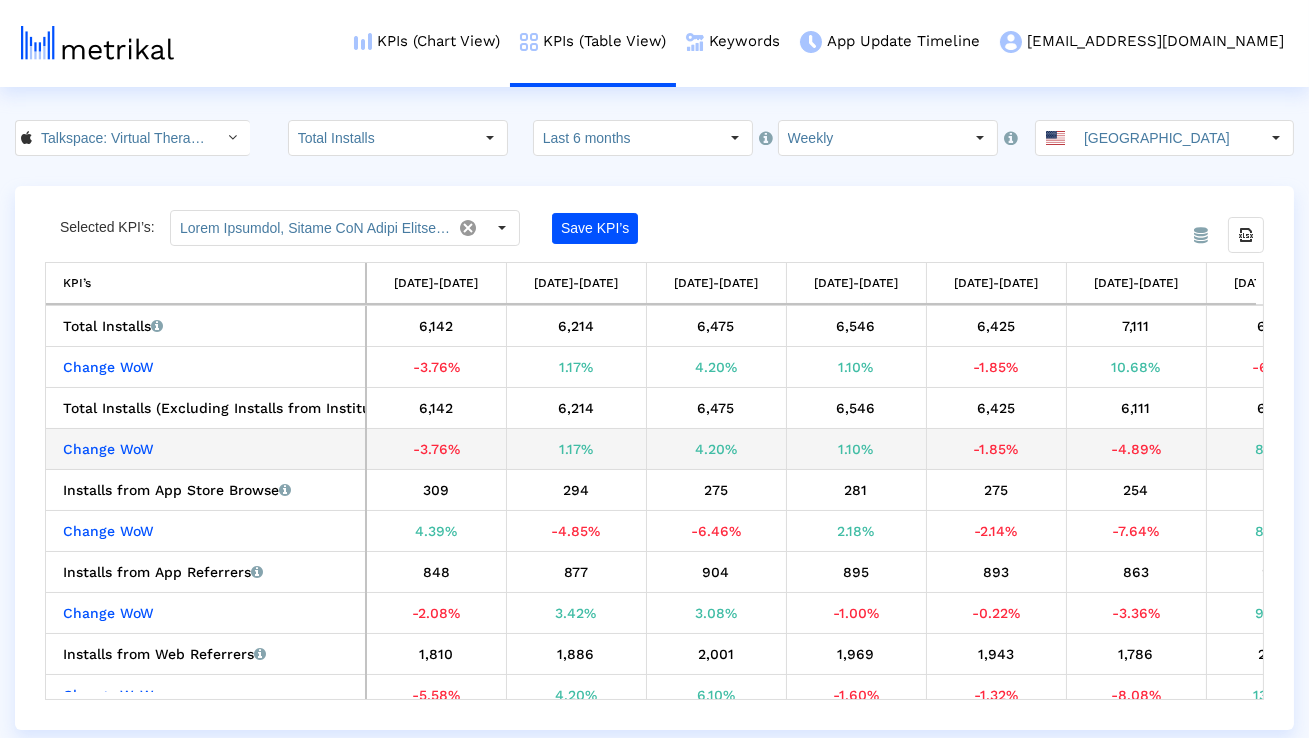 scroll, scrollTop: 0, scrollLeft: 1460, axis: horizontal 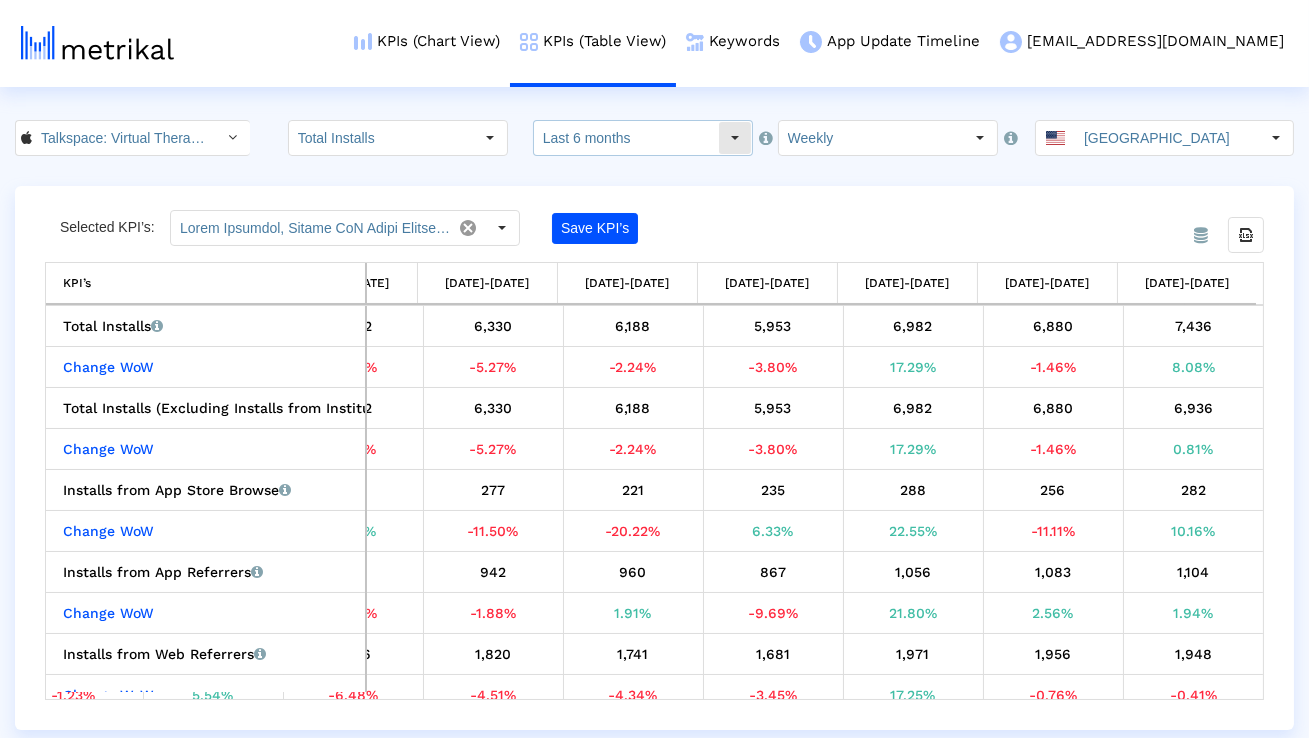 click 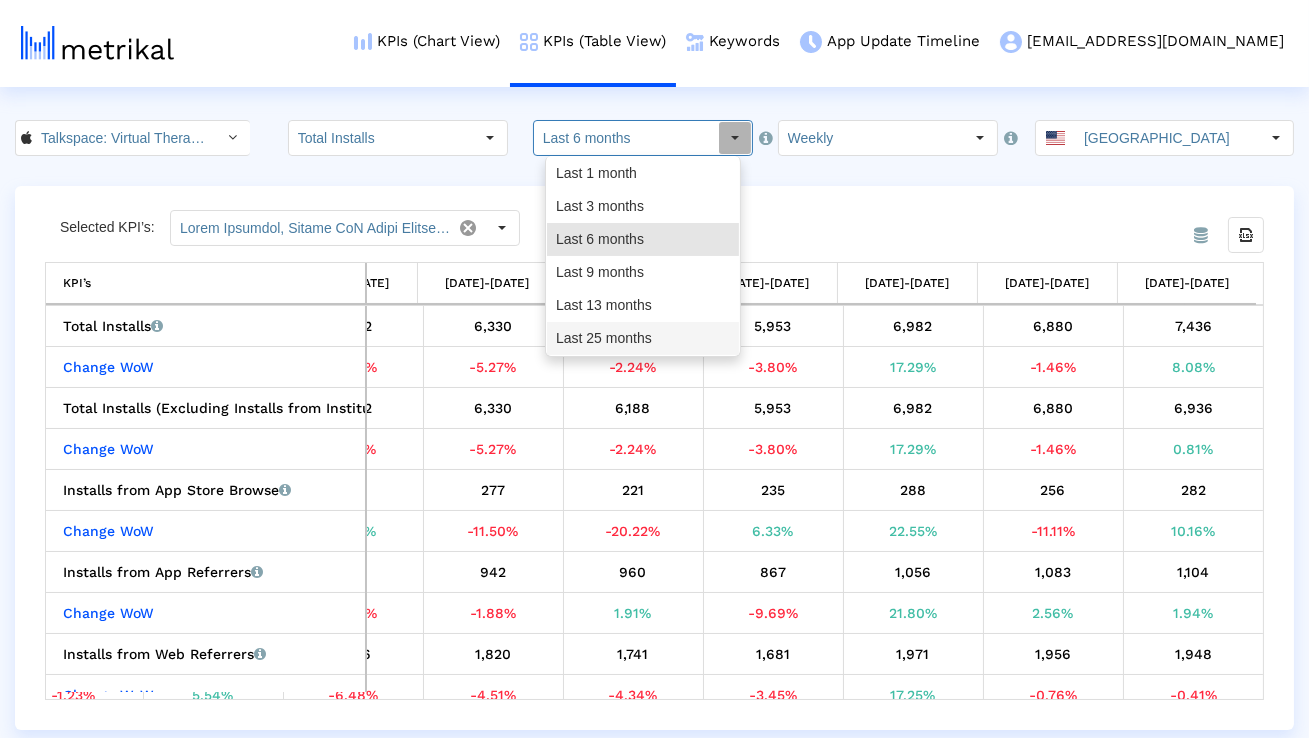 click on "Last 25 months" at bounding box center (643, 338) 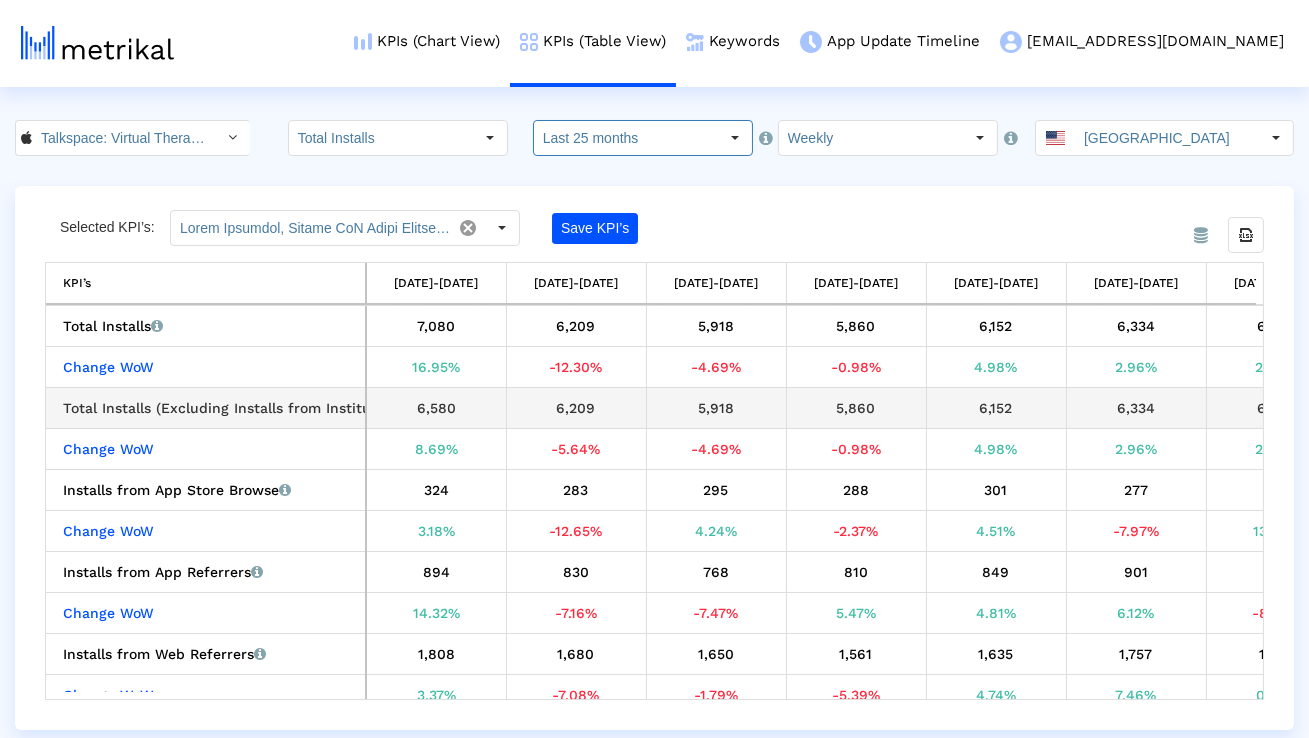 scroll, scrollTop: 0, scrollLeft: 323, axis: horizontal 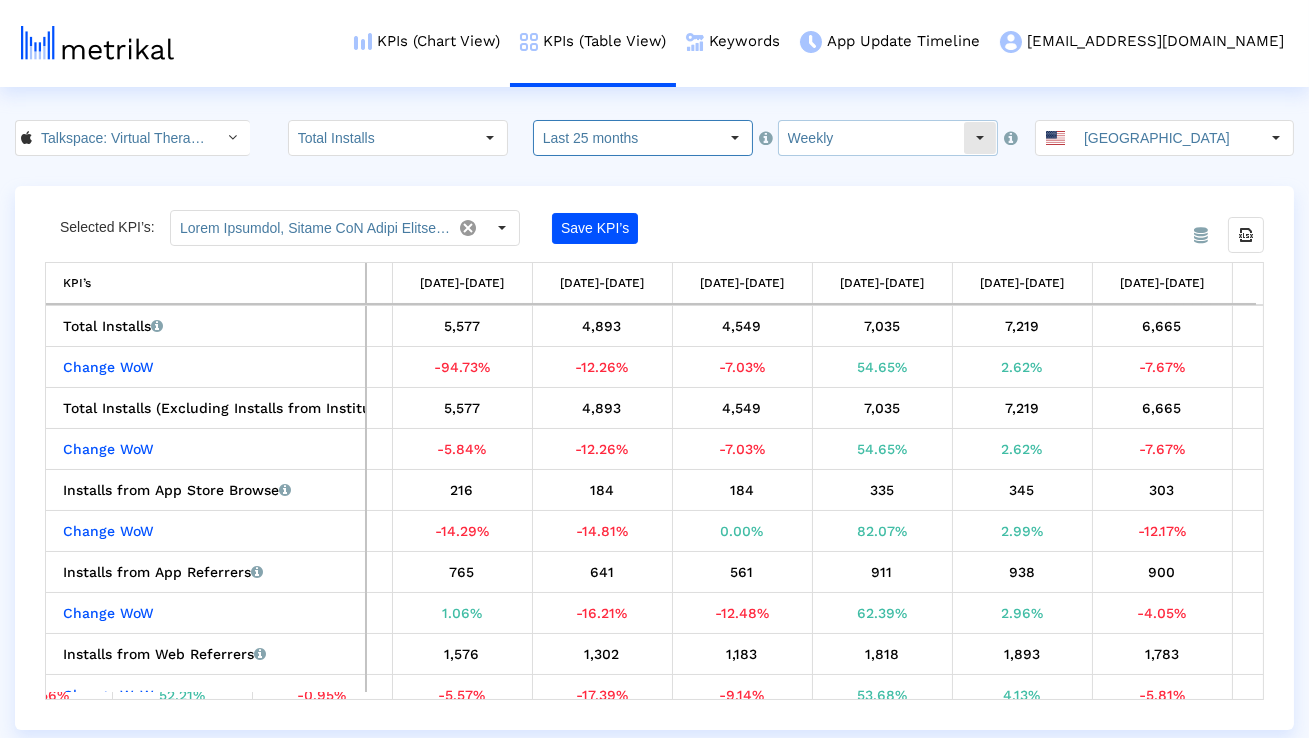 click on "Weekly" 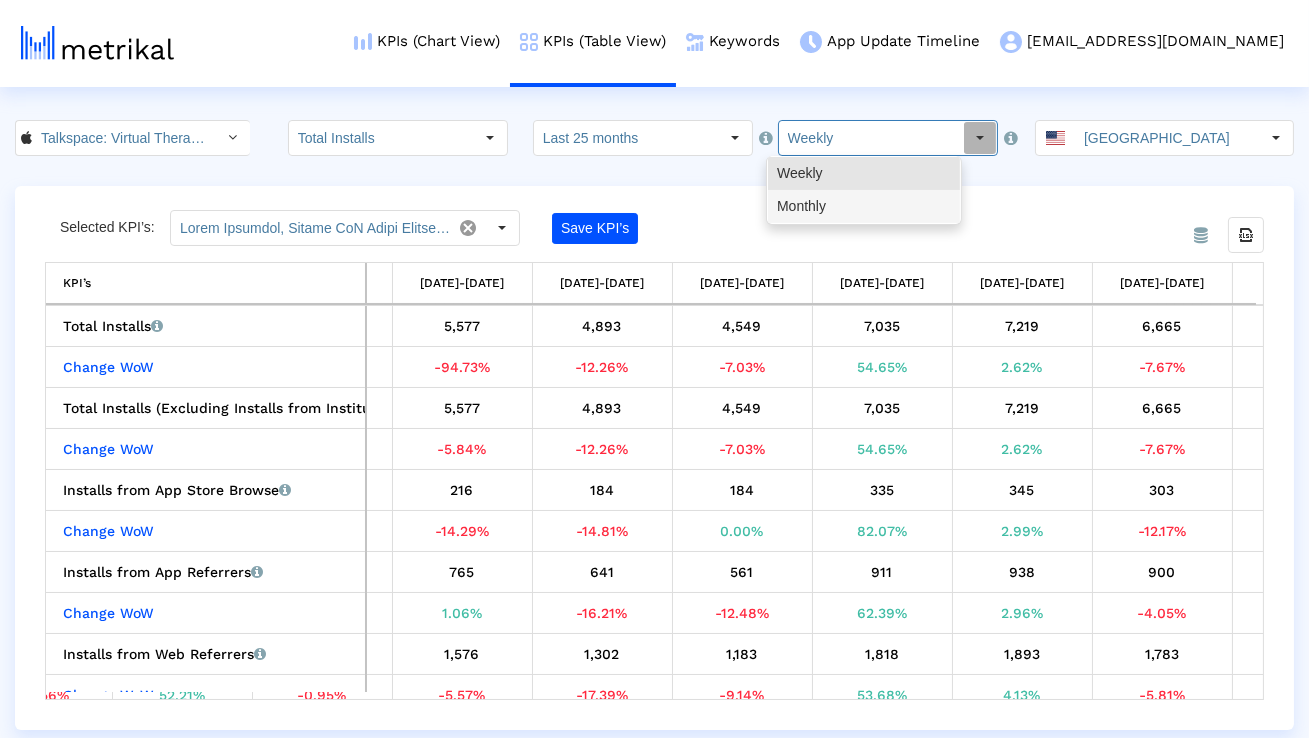 click on "Monthly" at bounding box center (864, 206) 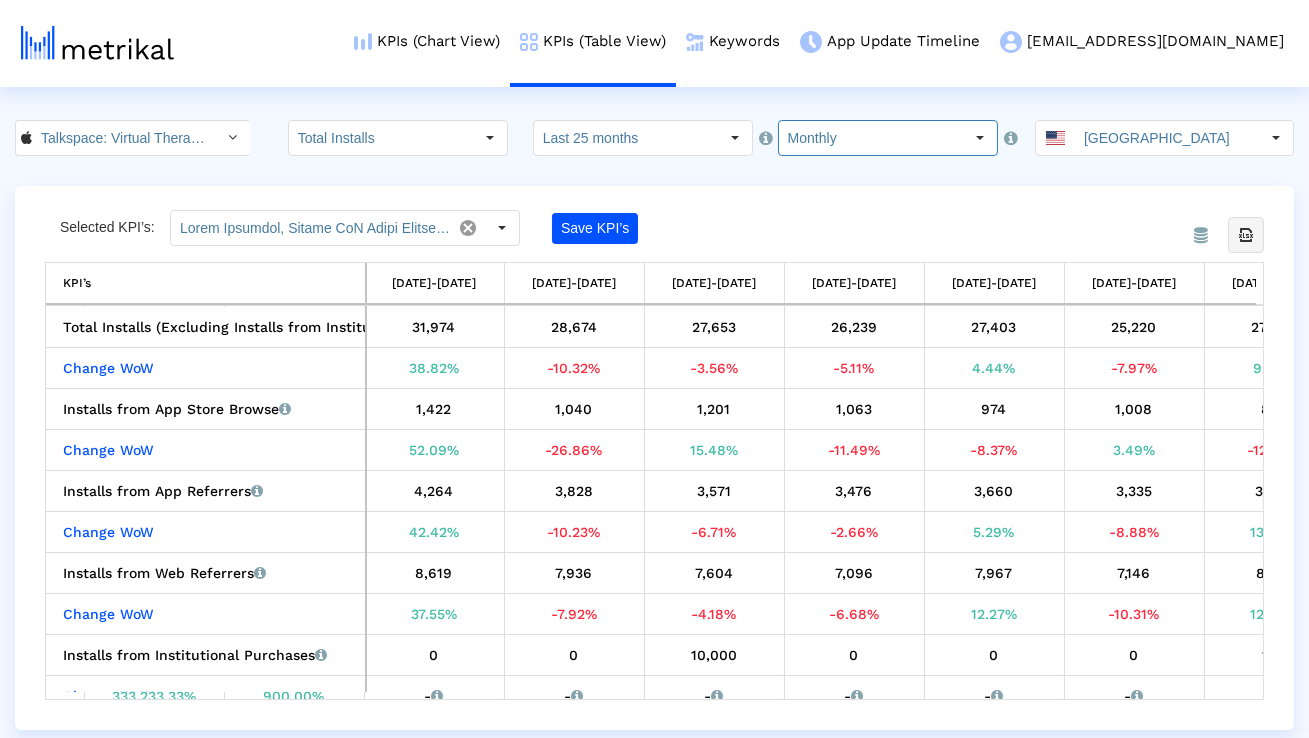 click at bounding box center [1246, 235] 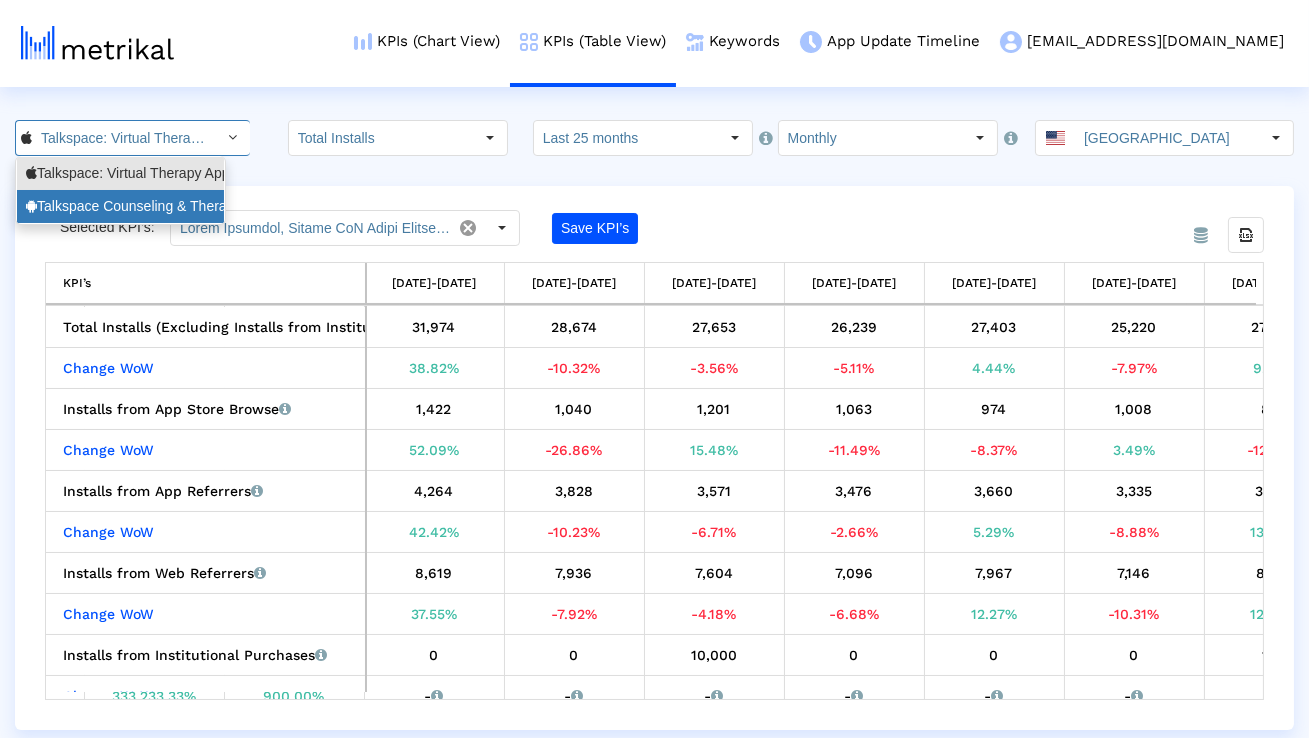 click on "Talkspace Counseling & Therapy <com.talkspace.talkspaceapp>" at bounding box center (120, 206) 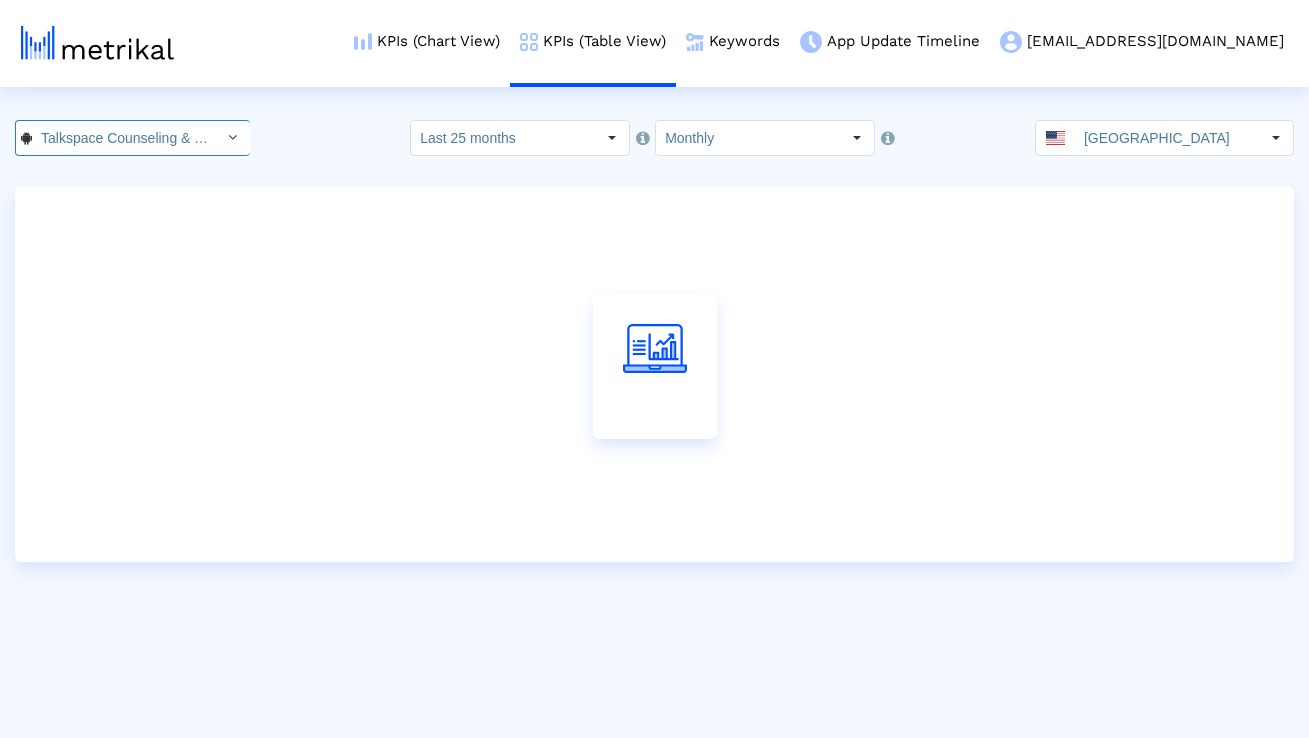 scroll, scrollTop: 0, scrollLeft: 266, axis: horizontal 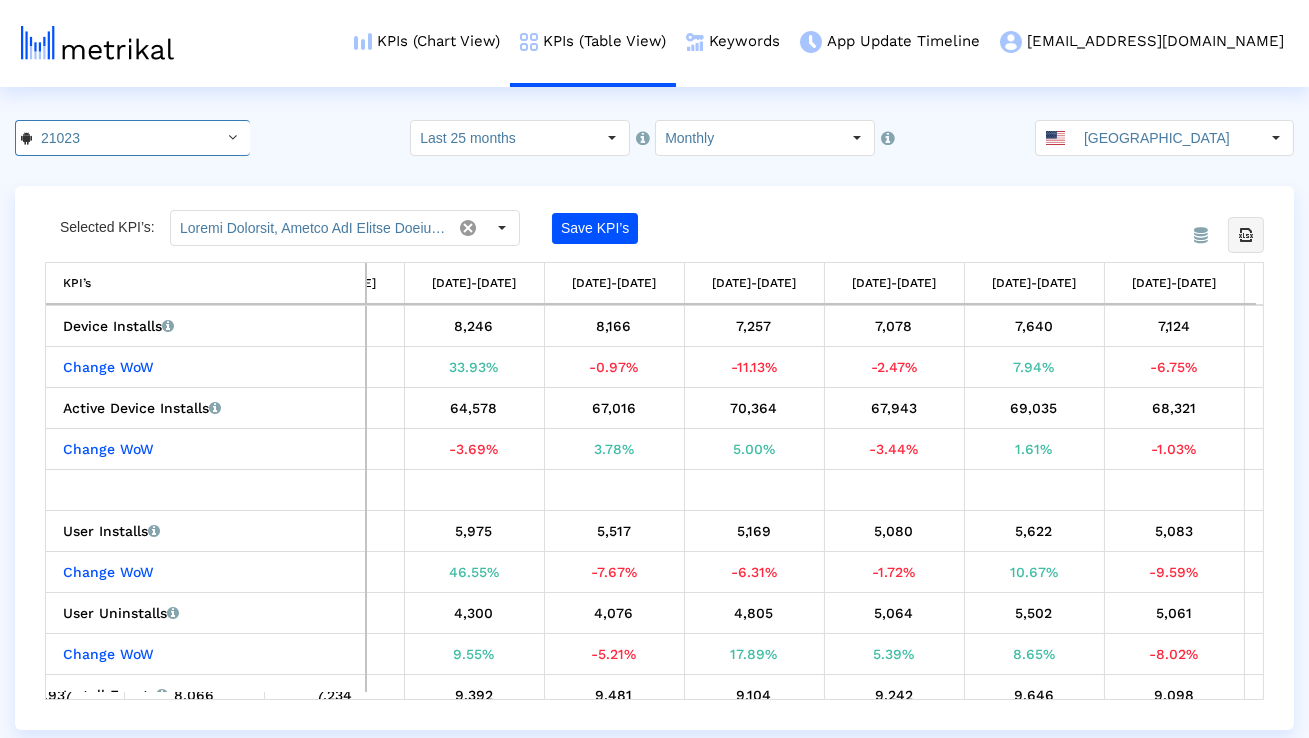click on "Export all data" at bounding box center (1246, 235) 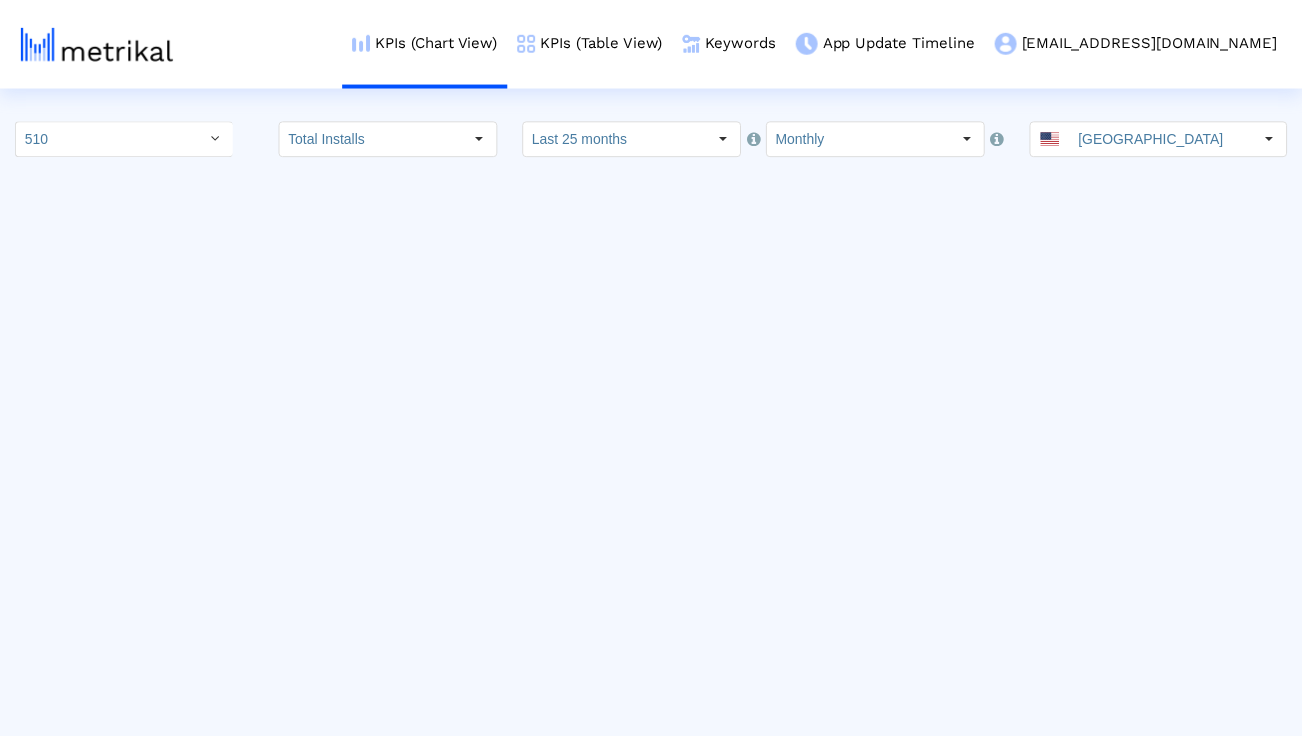 scroll, scrollTop: 0, scrollLeft: 0, axis: both 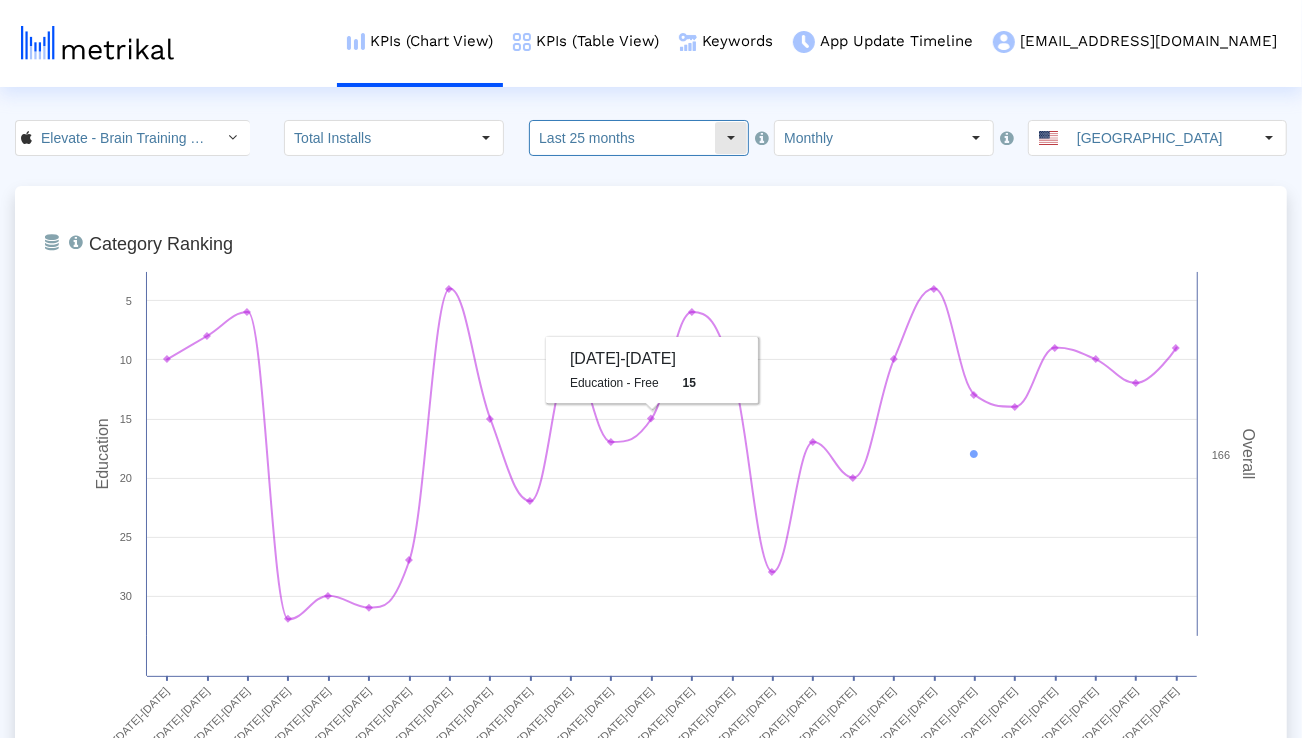 click on "Last 25 months" 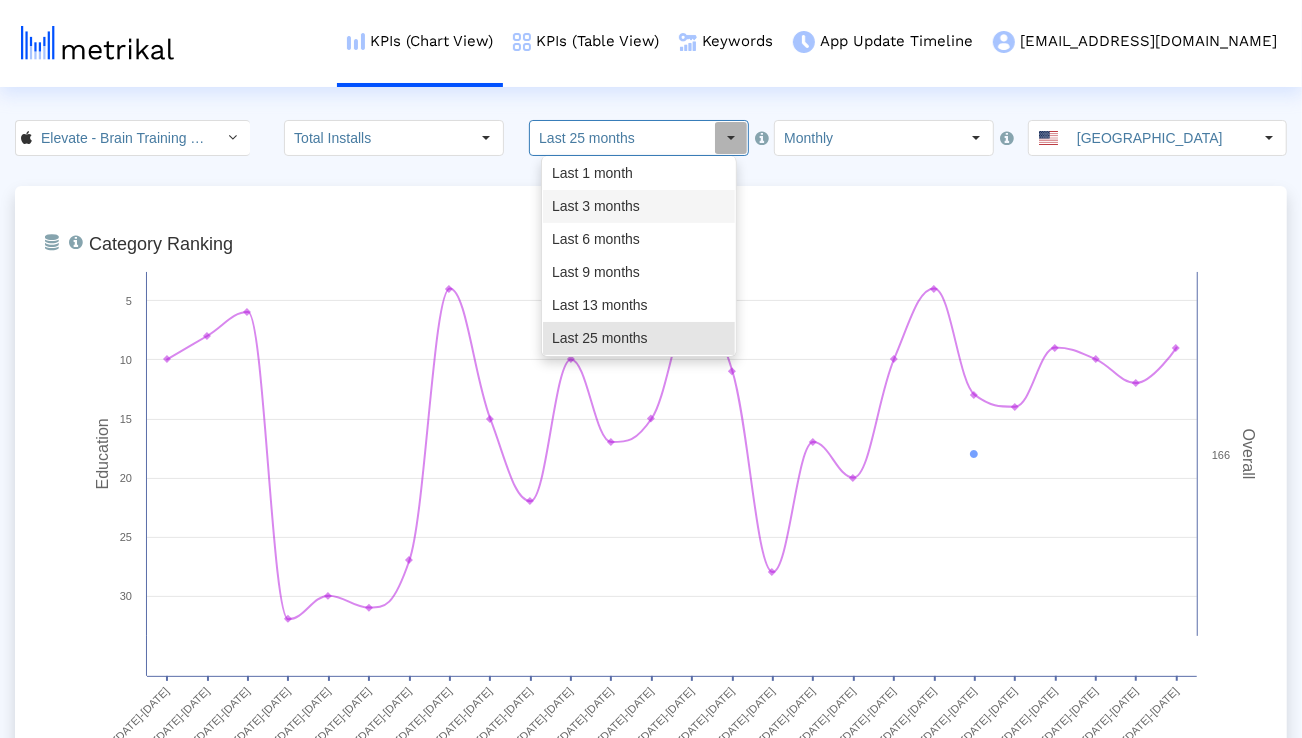 click on "Last 3 months" at bounding box center (639, 206) 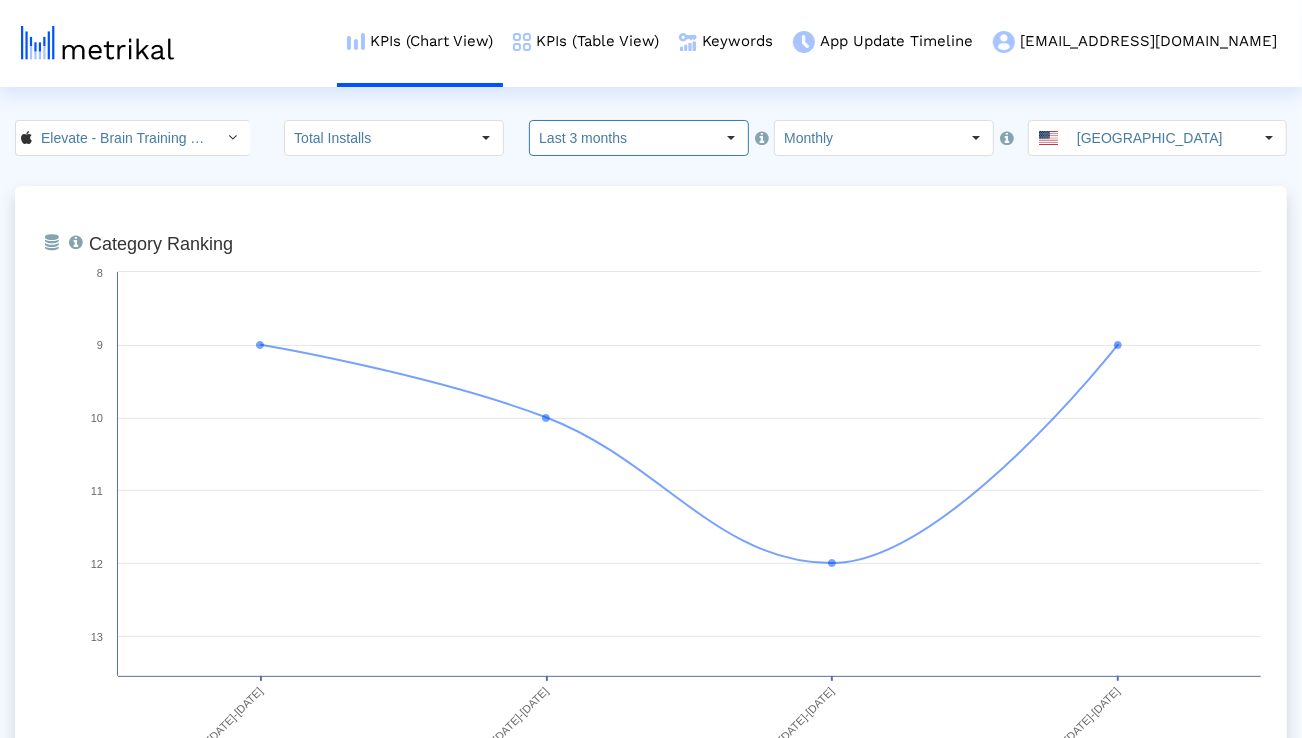 click on "Last 3 months" 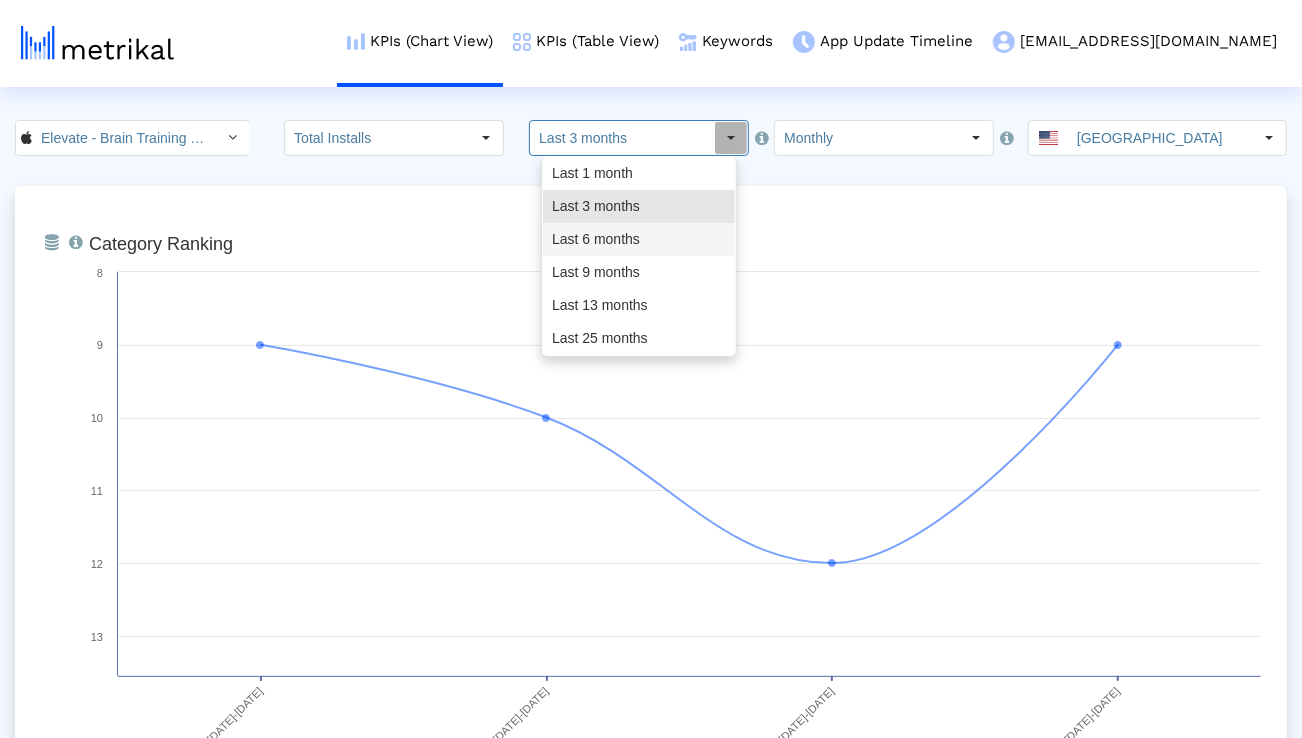 click on "Last 6 months" at bounding box center (639, 239) 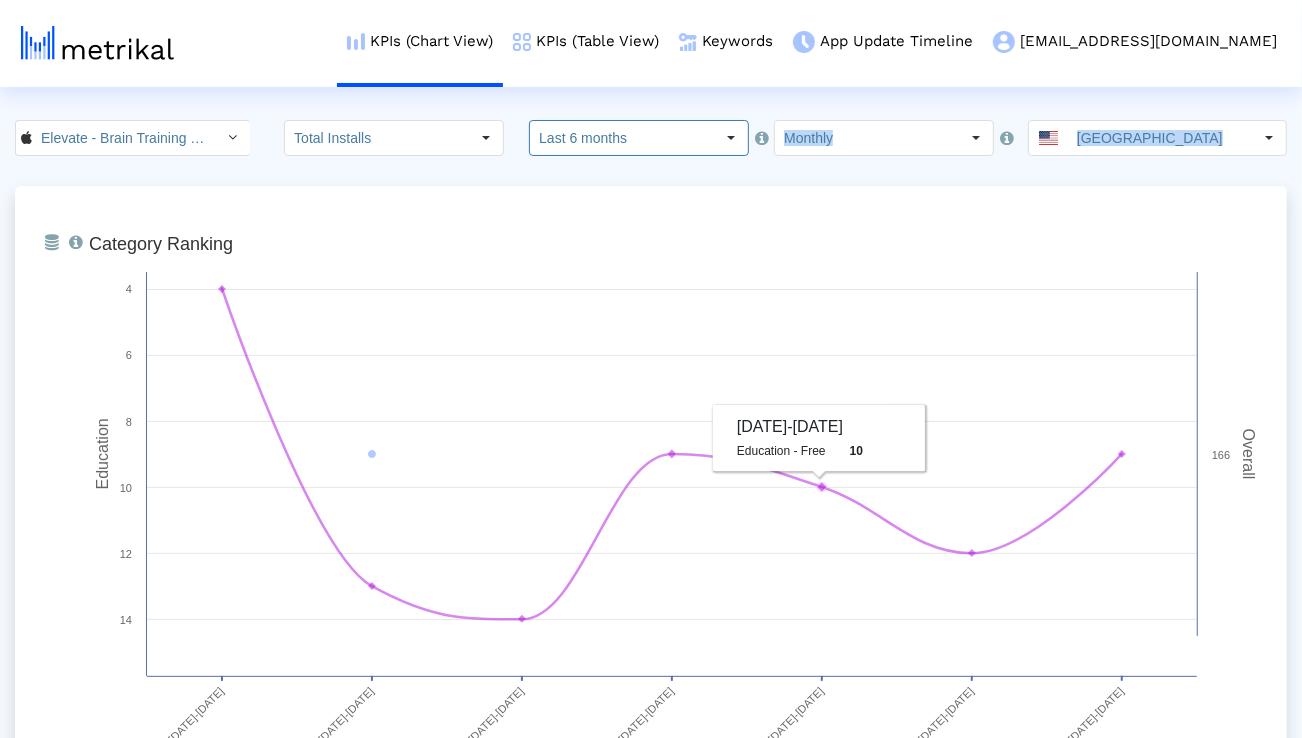 click on "Elevate - Brain Training Games < 875063456 > Total Installs  Select how far back from [DATE] you would like to view the data below.  Last 6 months Pull down to refresh... Release to refresh... Refreshing... Last 1 month Last 3 months Last 6 months Last 9 months Last 13 months Last 25 months Loading...  Select how would like to group the data below.  Monthly United States  From Database   Ranking of the app in the Overall and Category Charts.  Created with Highcharts 8.1.2 Education Overall Category Ranking [DATE]-[DATE] [DATE]-[DATE] [DATE]-[DATE] [DATE]-[DATE] [DATE]-[DATE] [DATE]-[DATE] [DATE]-[DATE] 4 6 8 10 12 14 166
Overall - Free
Education - Free
[DATE]-[DATE]
Education - Free
10" 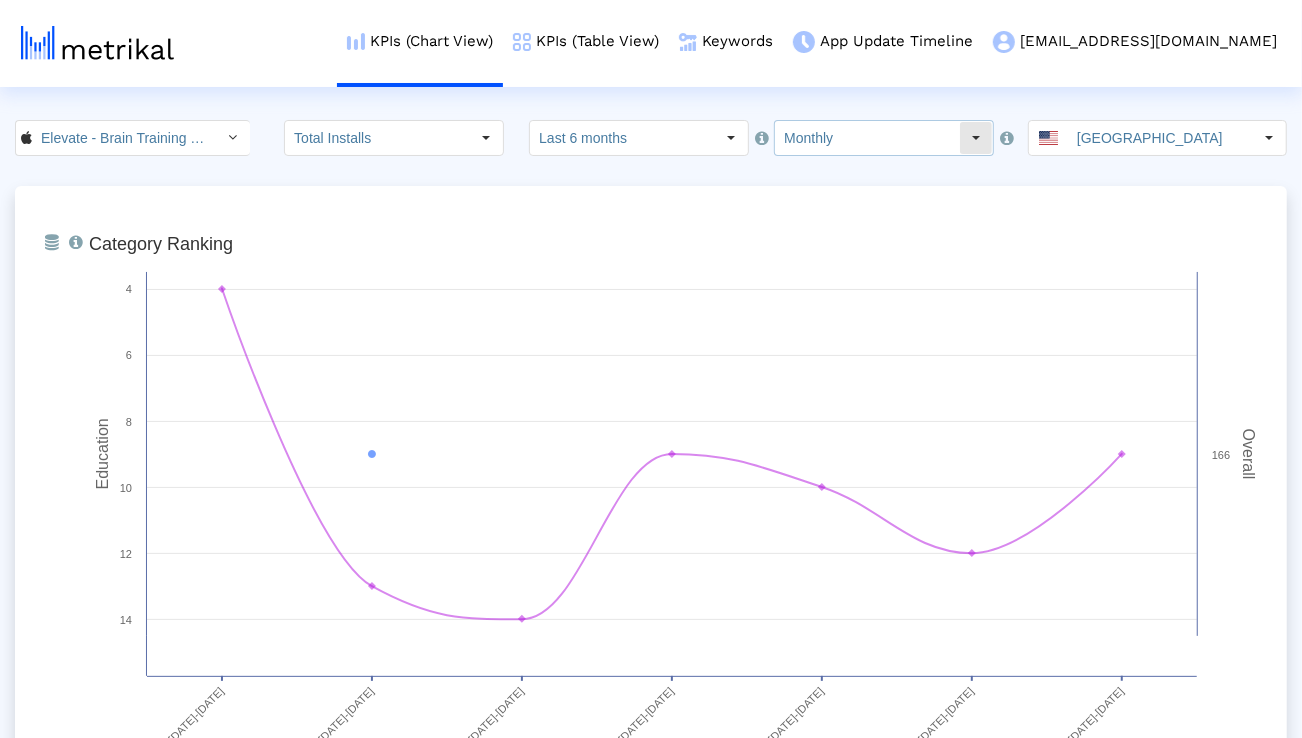 click on "Monthly" 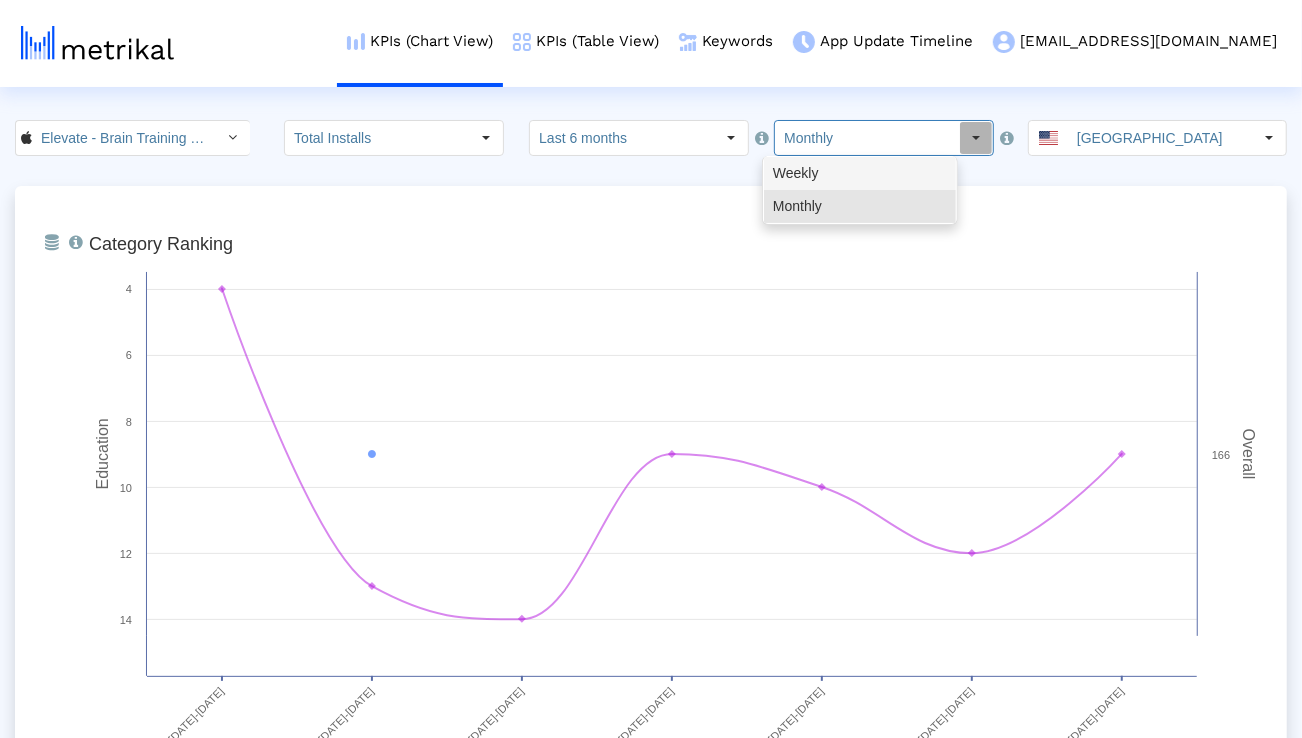 click on "Weekly" at bounding box center (860, 173) 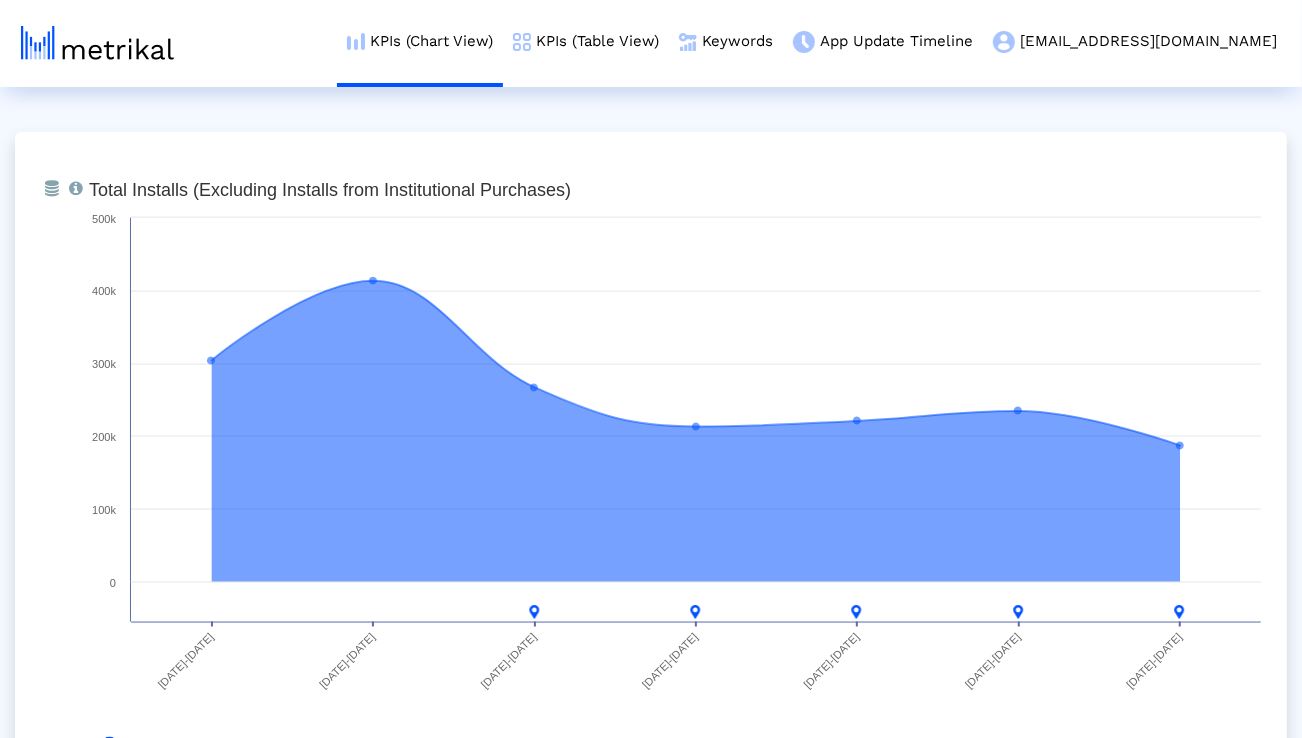 scroll, scrollTop: 1582, scrollLeft: 0, axis: vertical 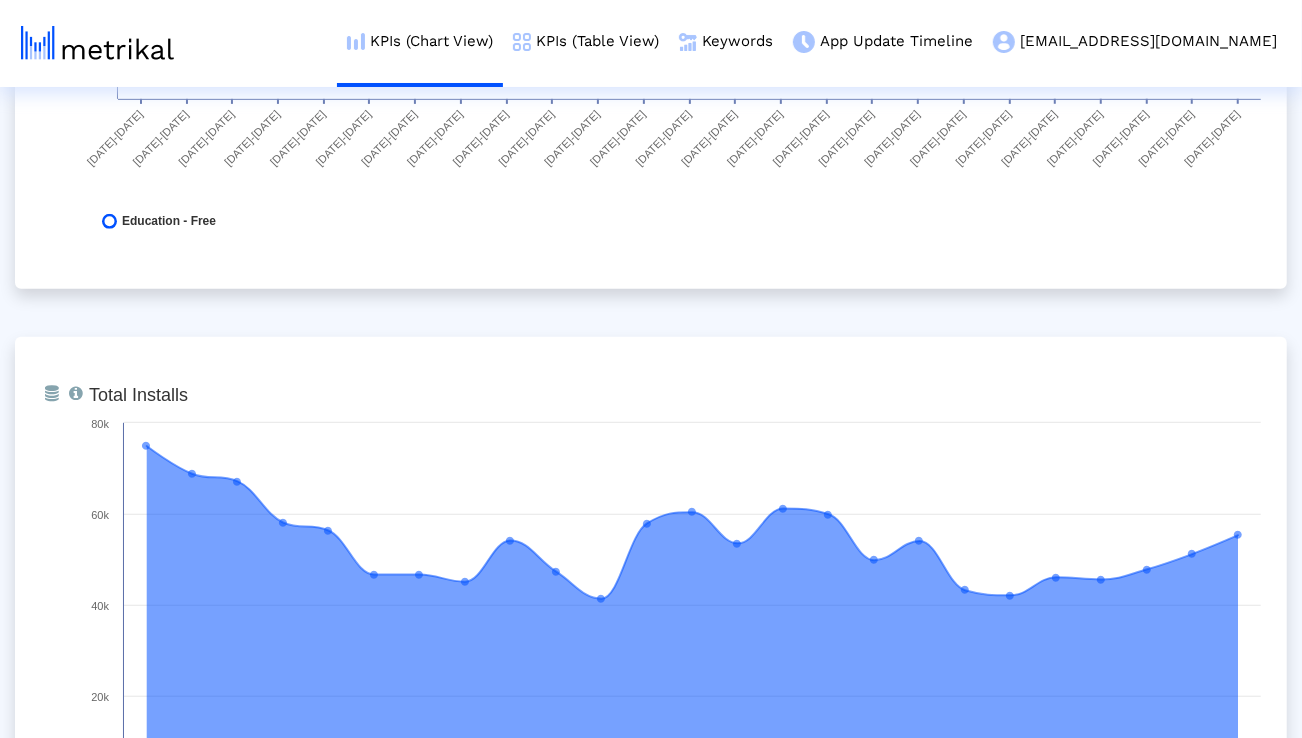 click on "From Database   Total installs that the app received from all sources, reported by App Store Connect.  Created with Highcharts 8.1.2 Total Installs 02/02/25-02/08/25 02/09/25-02/15/25 02/16/25-02/22/25 02/23/25-03/01/25 03/02/25-03/08/25 03/09/25-03/15/25 03/16/25-03/22/25 03/23/25-03/29/25 03/30/25-04/05/25 04/06/25-04/12/25 04/13/25-04/19/25 04/20/25-04/26/25 04/27/25-05/03/25 05/04/25-05/10/25 05/11/25-05/17/25 05/18/25-05/24/25 05/25/25-05/31/25 06/01/25-06/07/25 06/08/25-06/14/25 06/15/25-06/21/25 06/22/25-06/28/25 06/29/25-07/05/25 07/06/25-07/12/25 07/13/25-07/19/25 07/20/25-07/26/25 0 20k 40k 60k 80k 0
Total Installs" at bounding box center [651, 677] 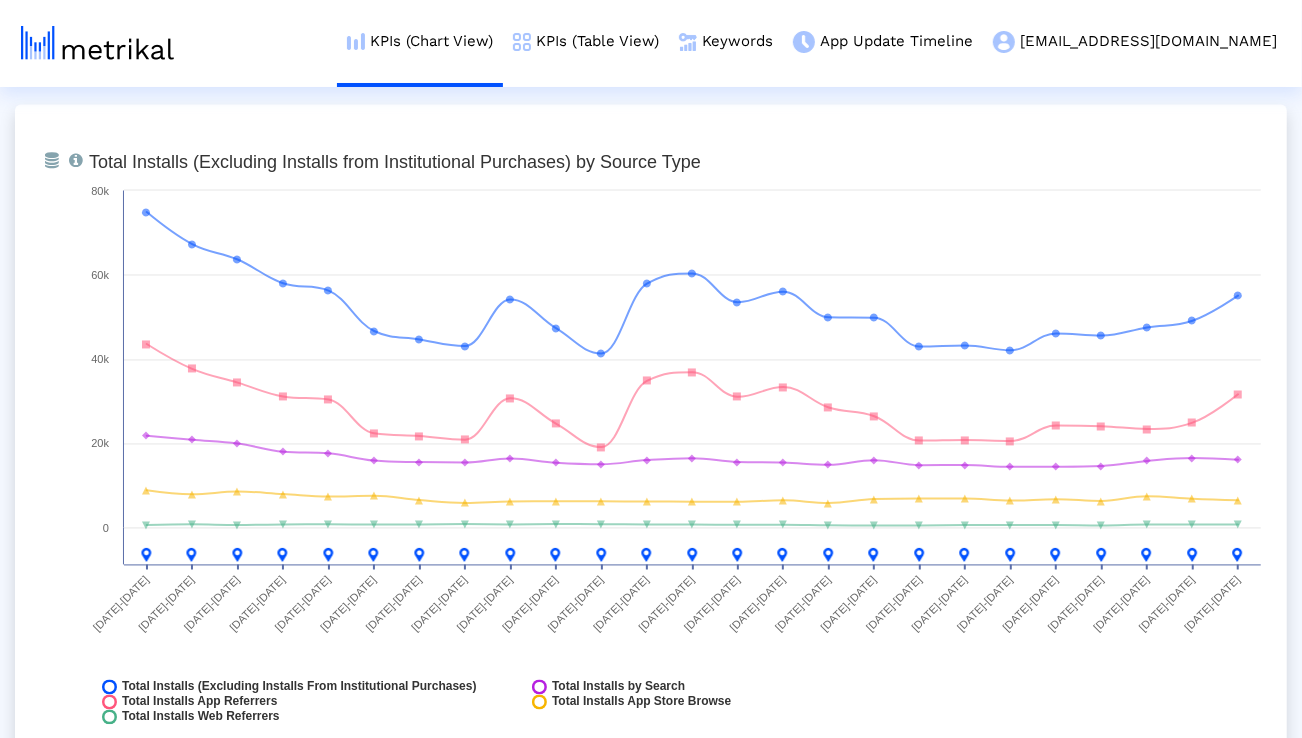 scroll, scrollTop: 2287, scrollLeft: 0, axis: vertical 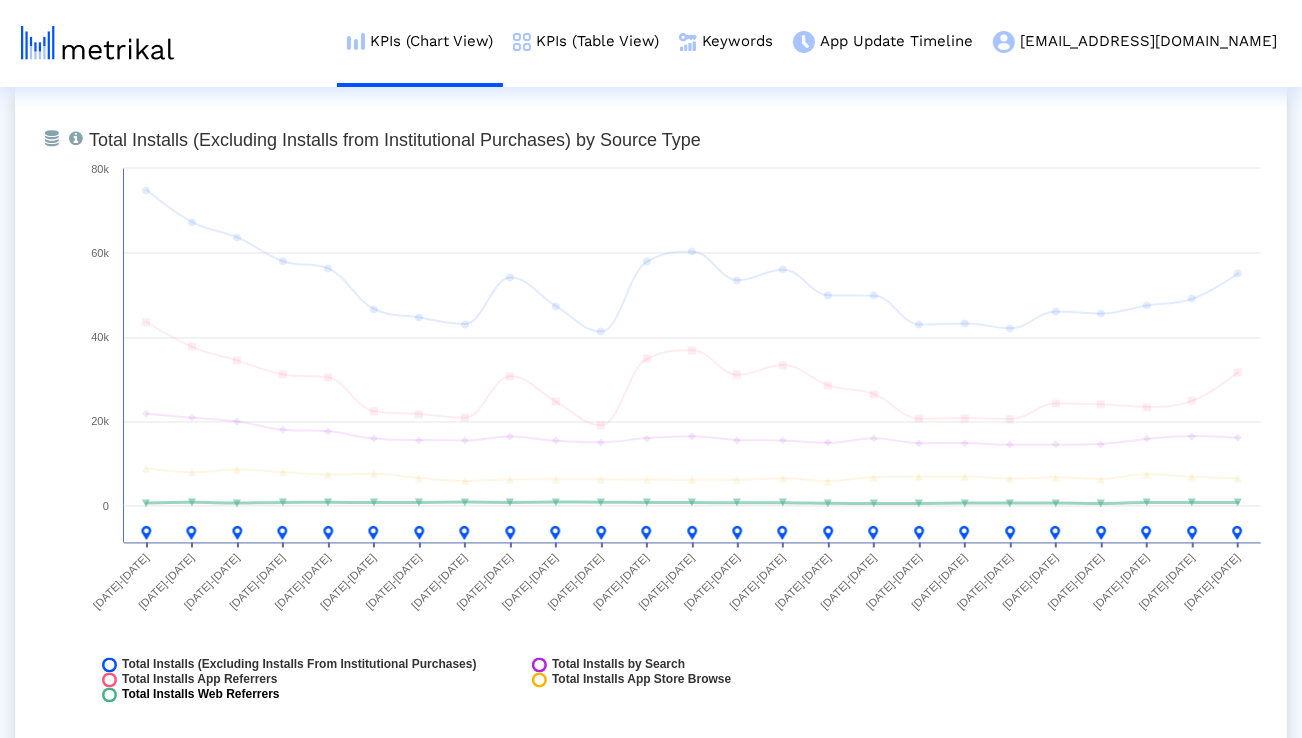 click on "Total Installs Web Referrers" at bounding box center [201, 695] 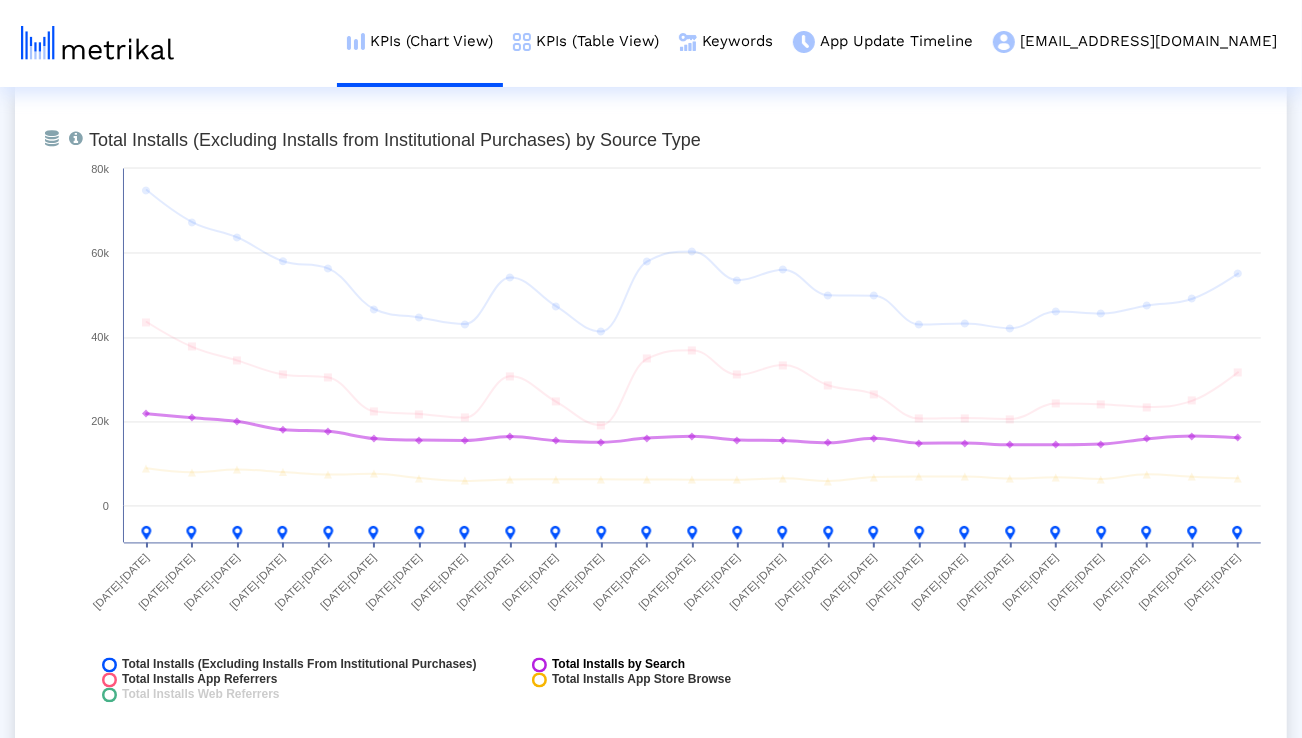click on "Total Installs by Search" at bounding box center [618, 665] 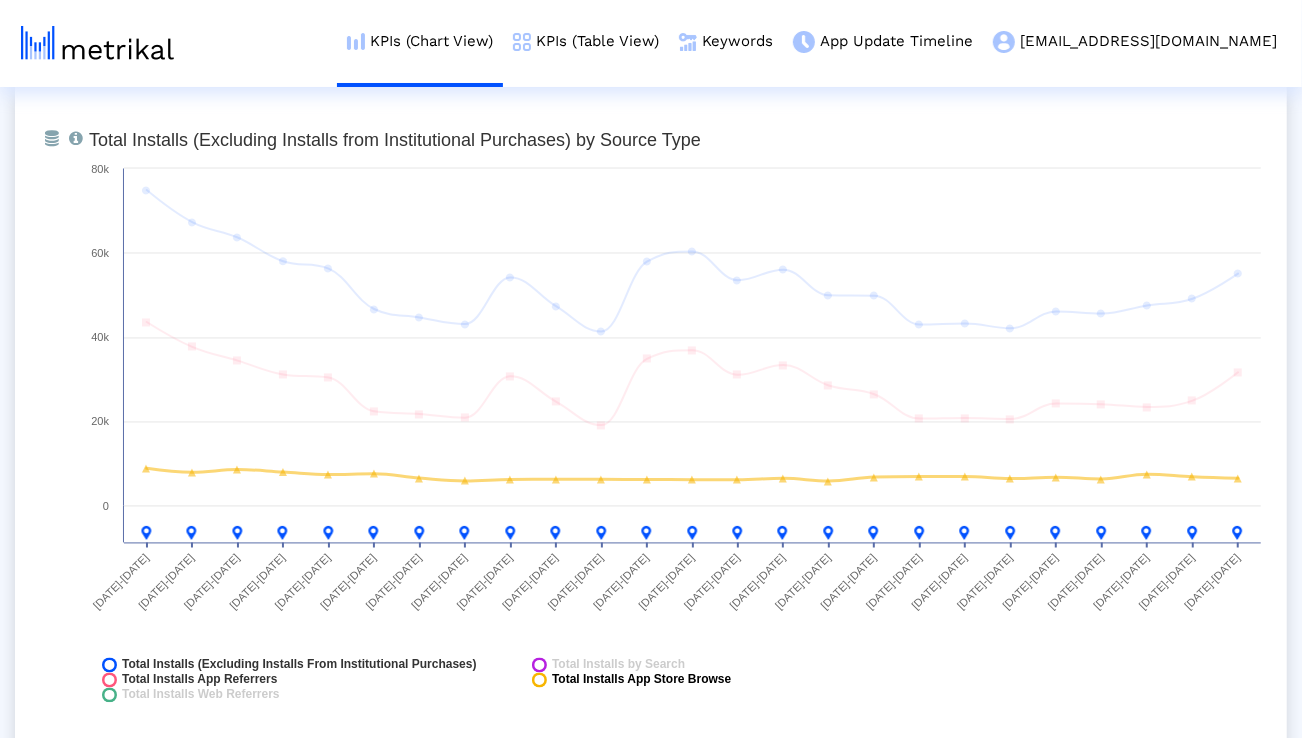 click on "Total Installs App Store Browse" at bounding box center [641, 680] 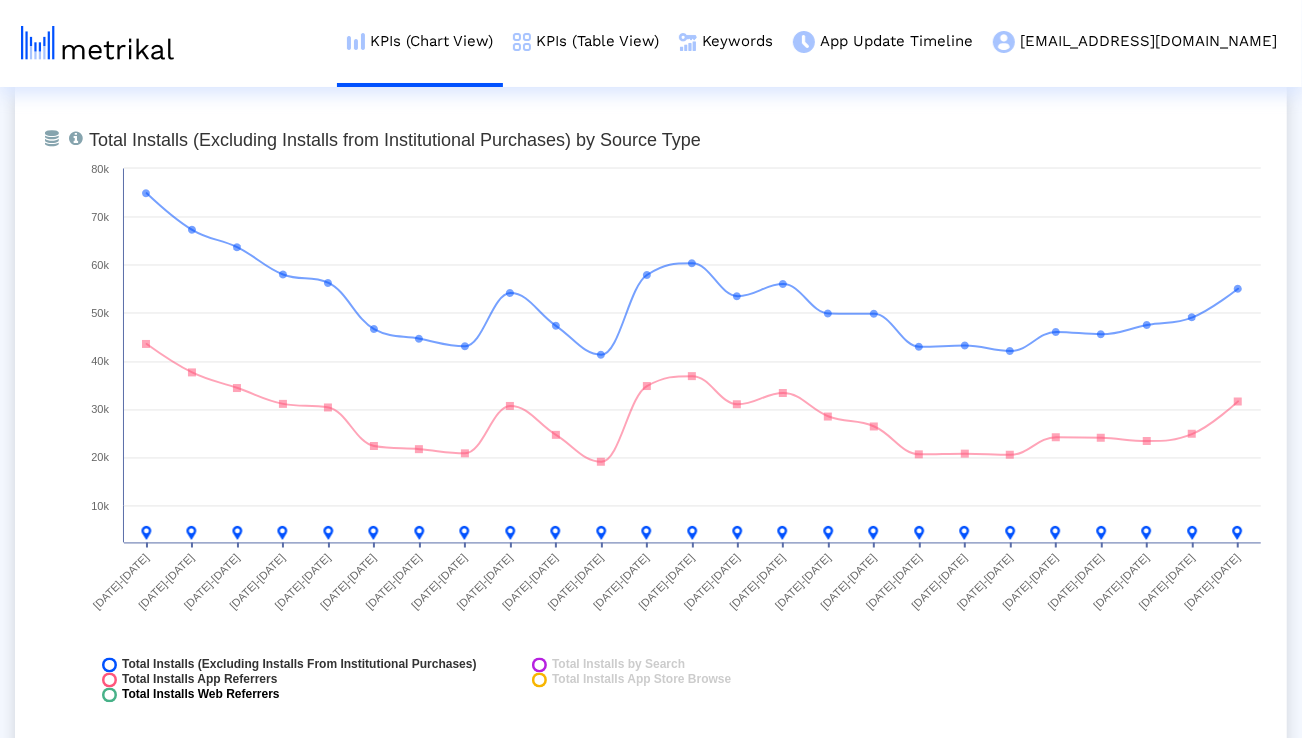 click on "Total Installs Web Referrers" at bounding box center (201, 695) 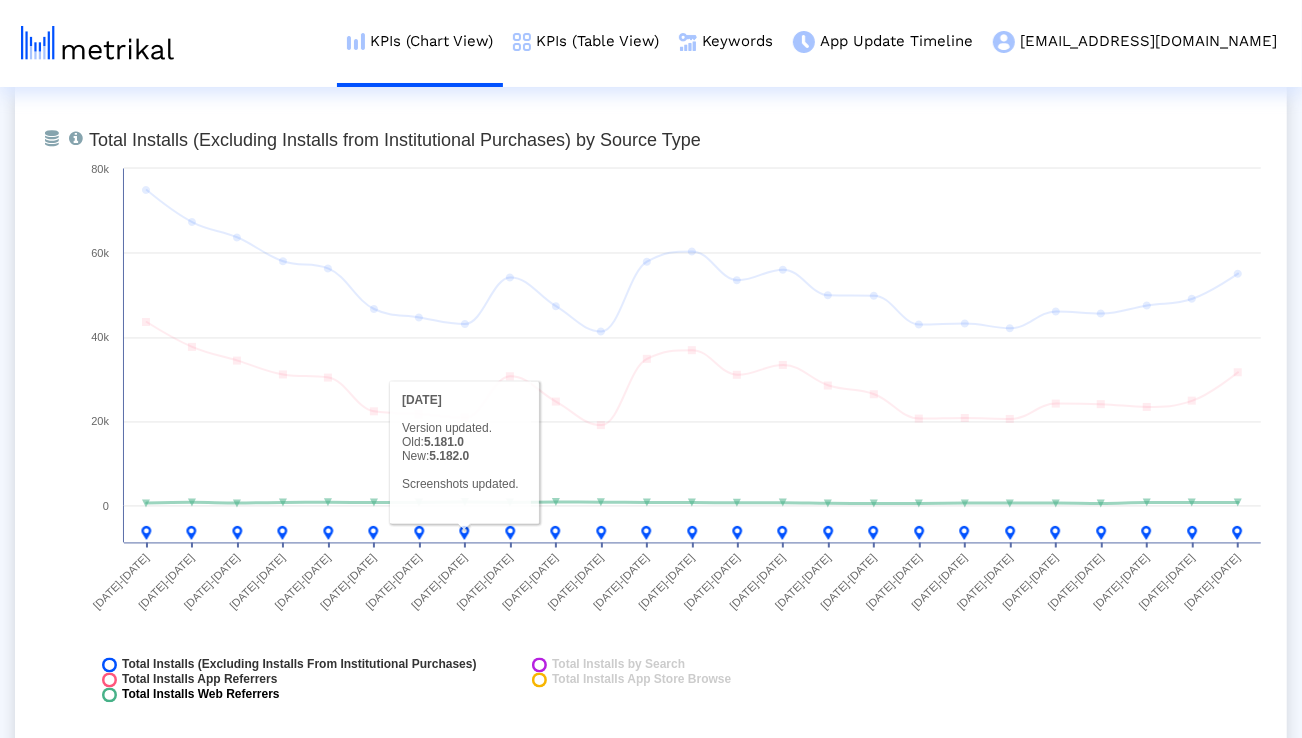 click on "Total Installs Web Referrers" at bounding box center (201, 695) 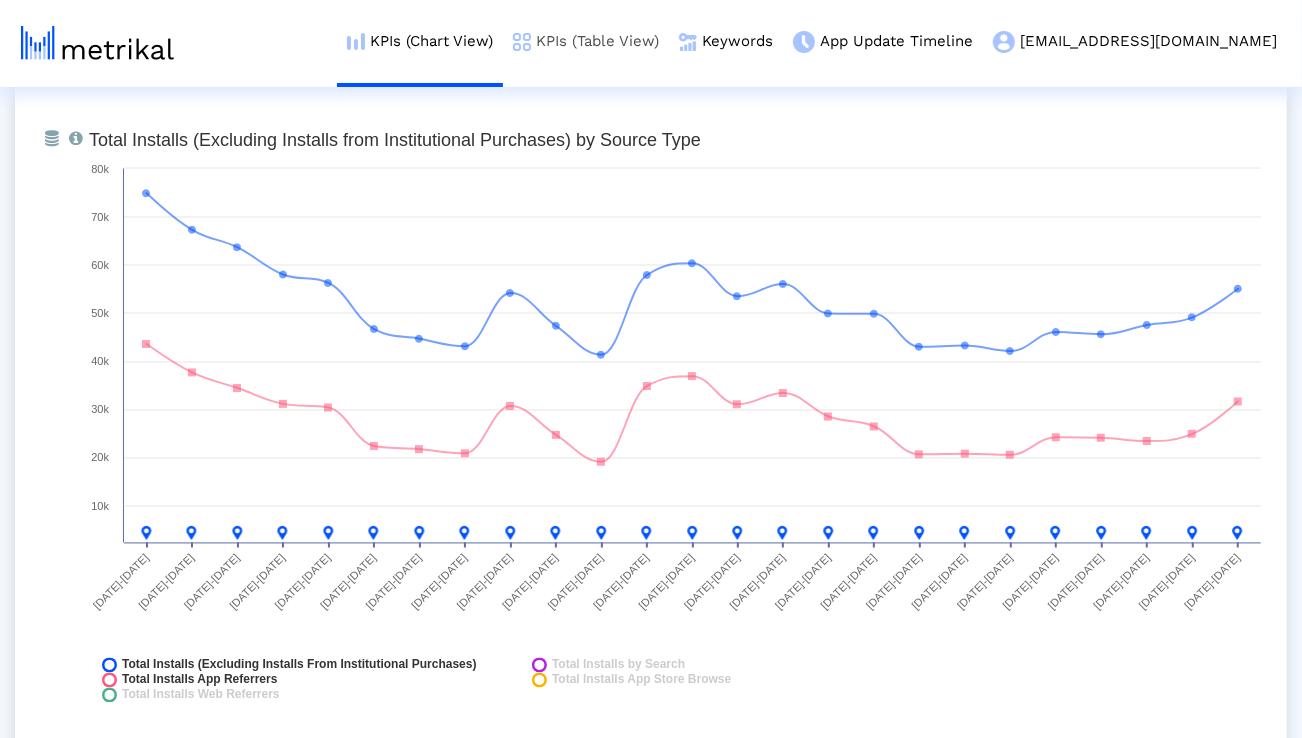click on "KPIs (Table View)" at bounding box center (586, 41) 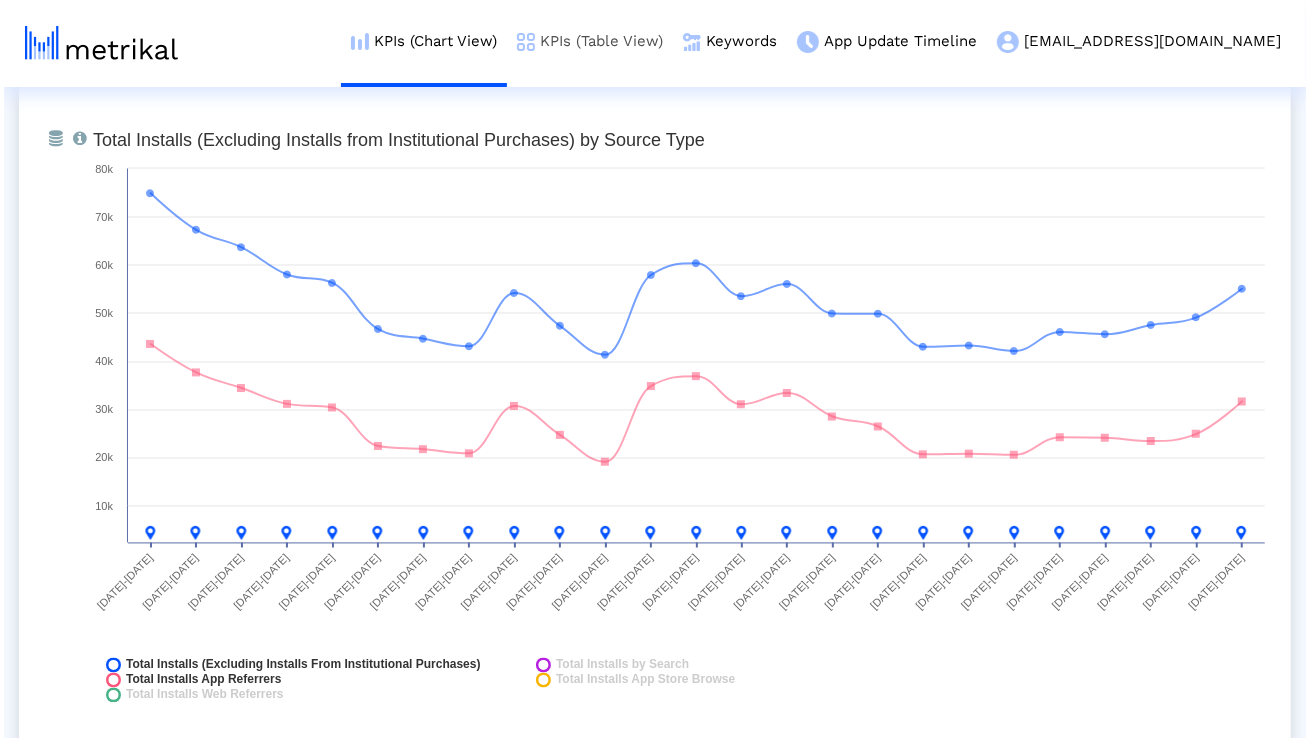 scroll, scrollTop: 0, scrollLeft: 0, axis: both 